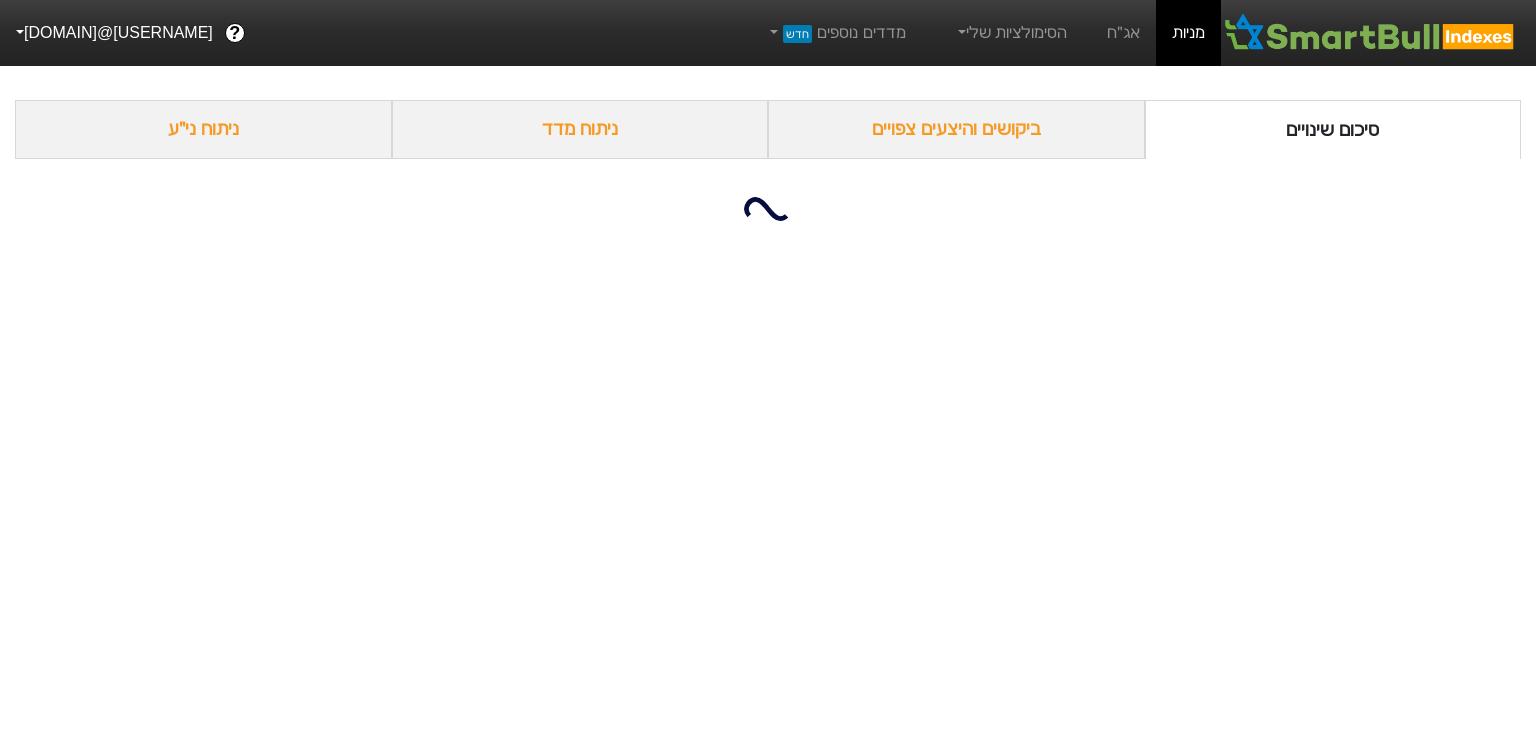 scroll, scrollTop: 0, scrollLeft: 0, axis: both 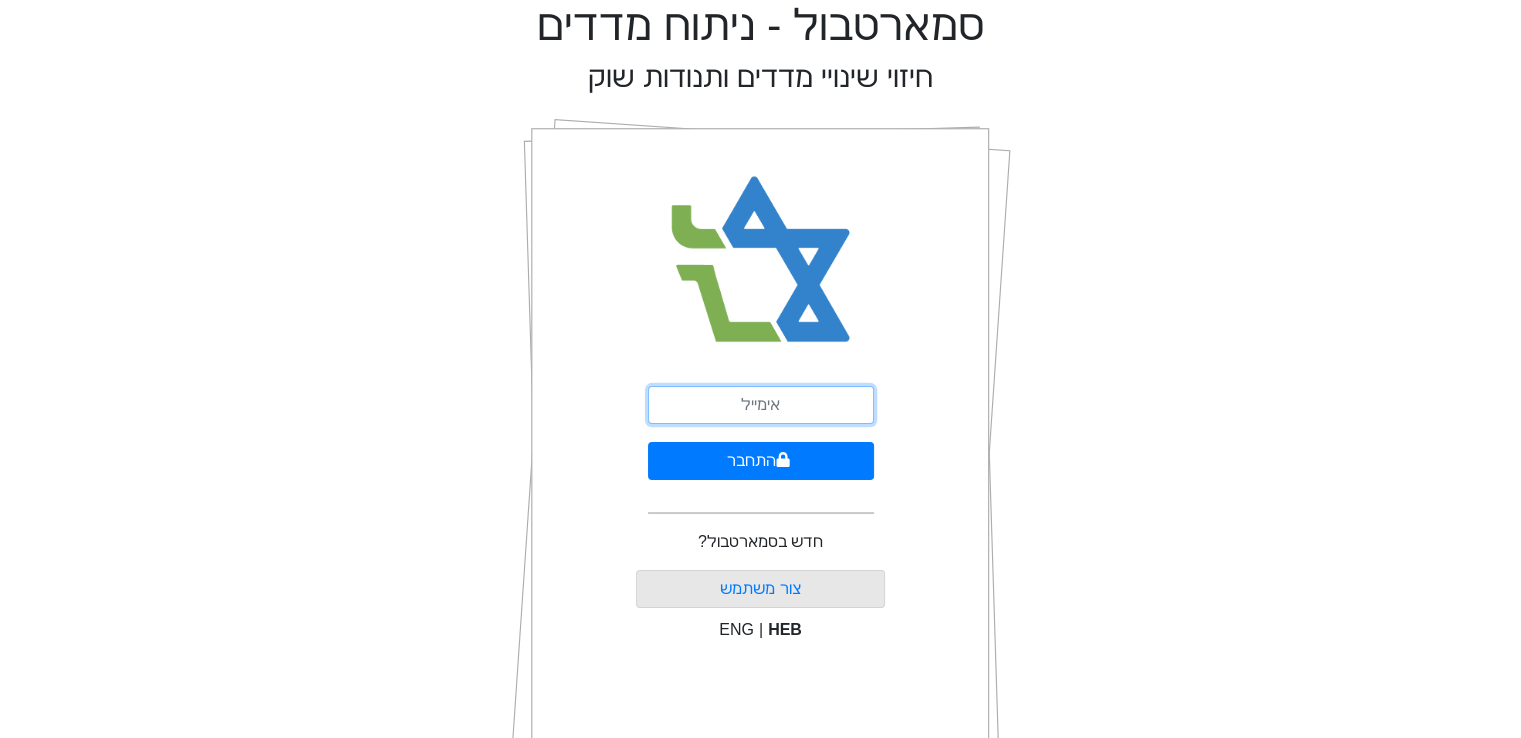click at bounding box center [761, 405] 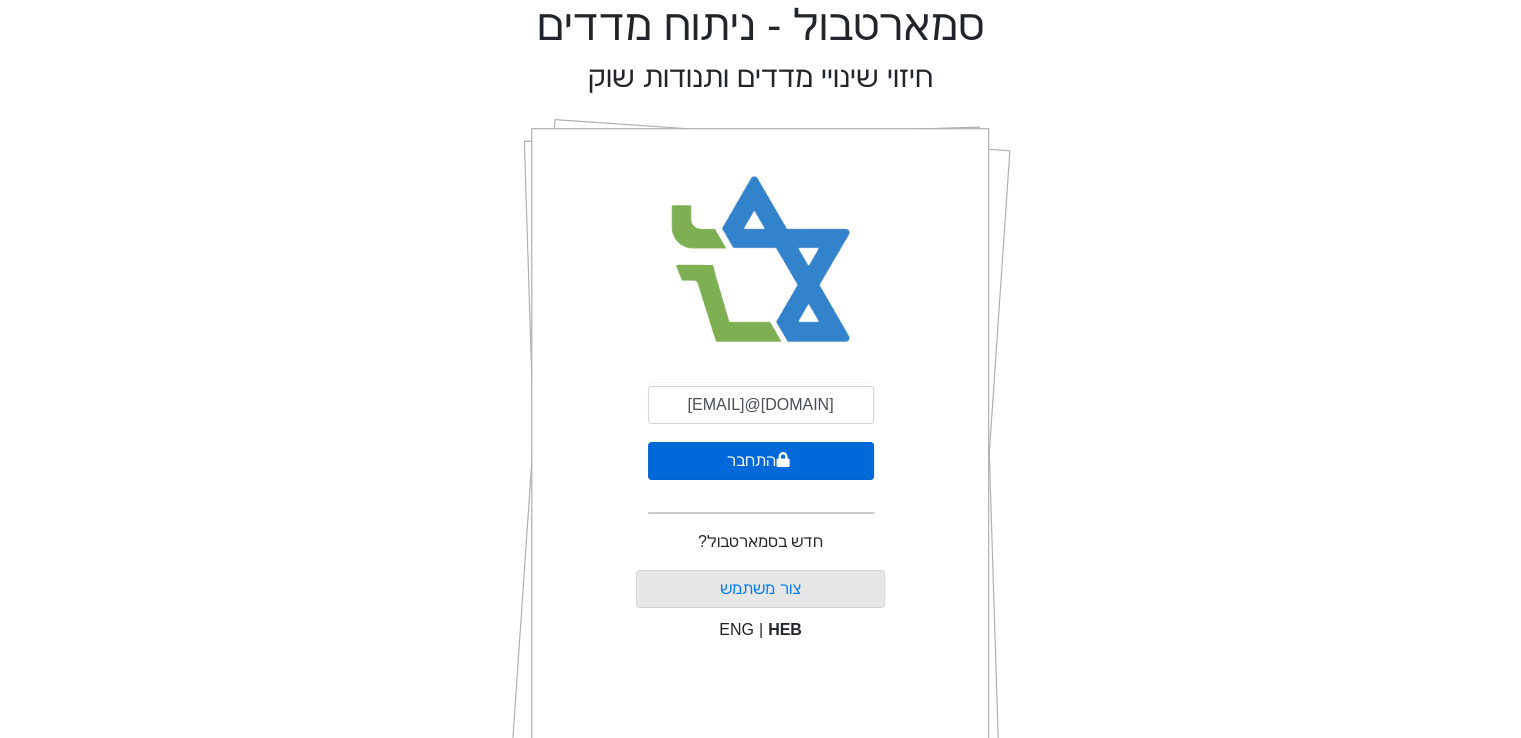 click at bounding box center [782, 459] 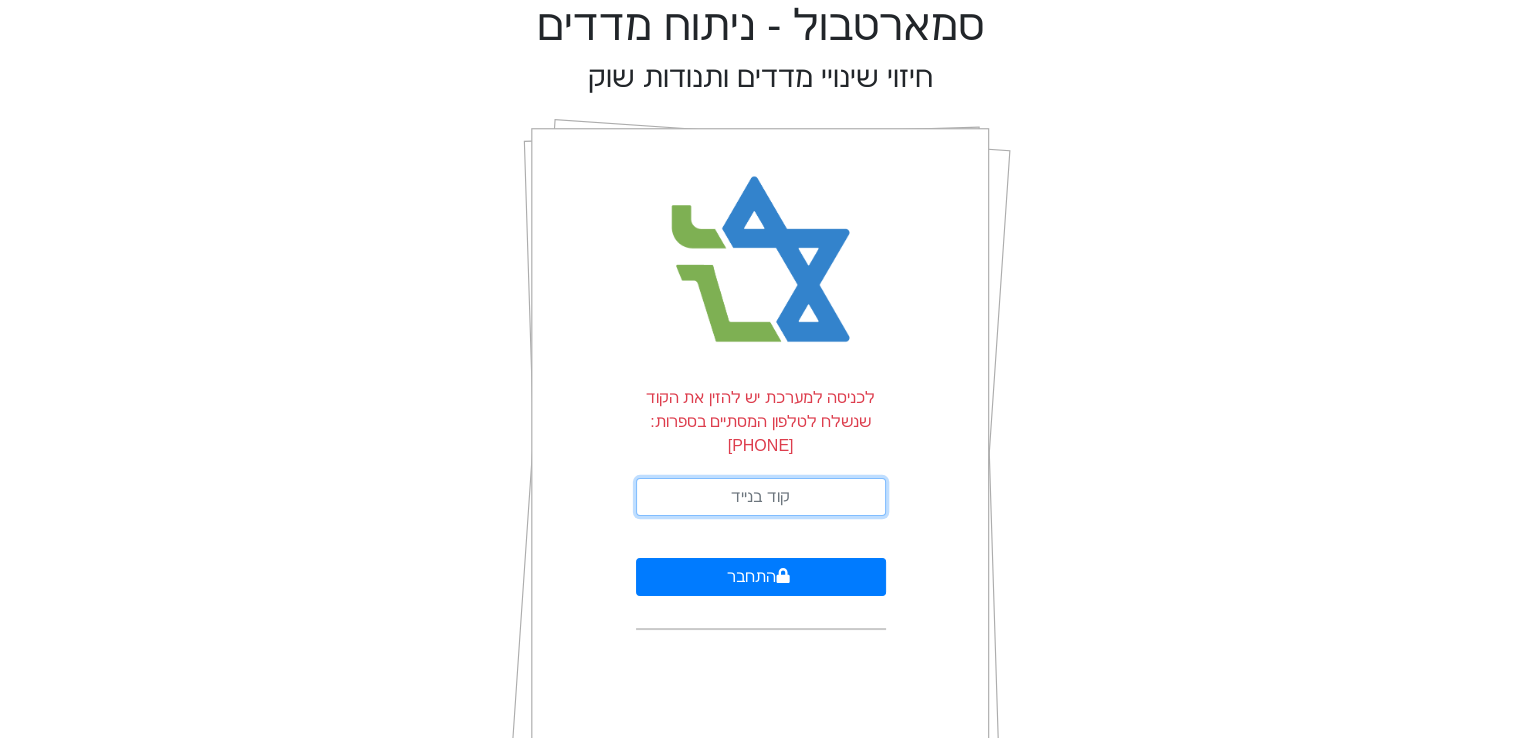 click at bounding box center (761, 497) 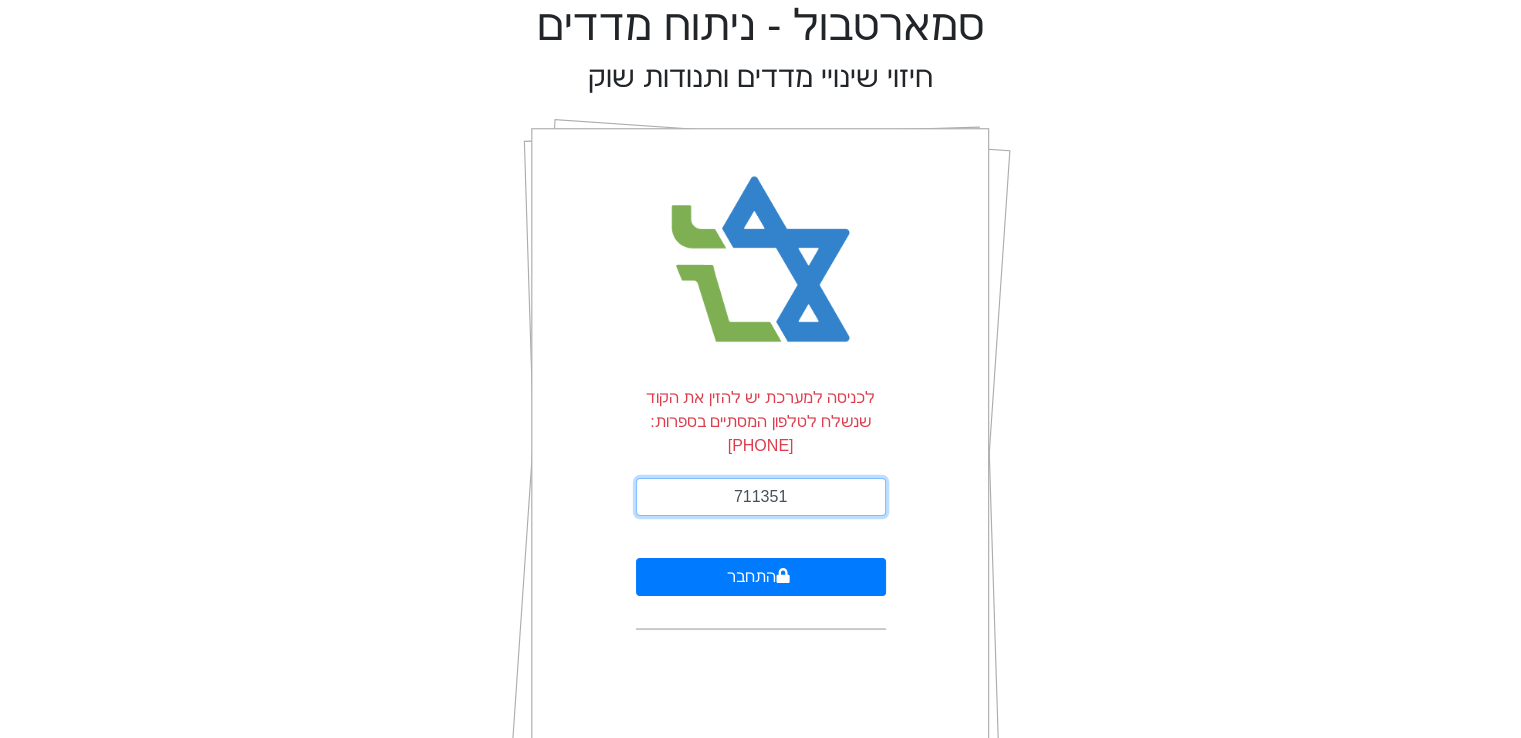 type on "711351" 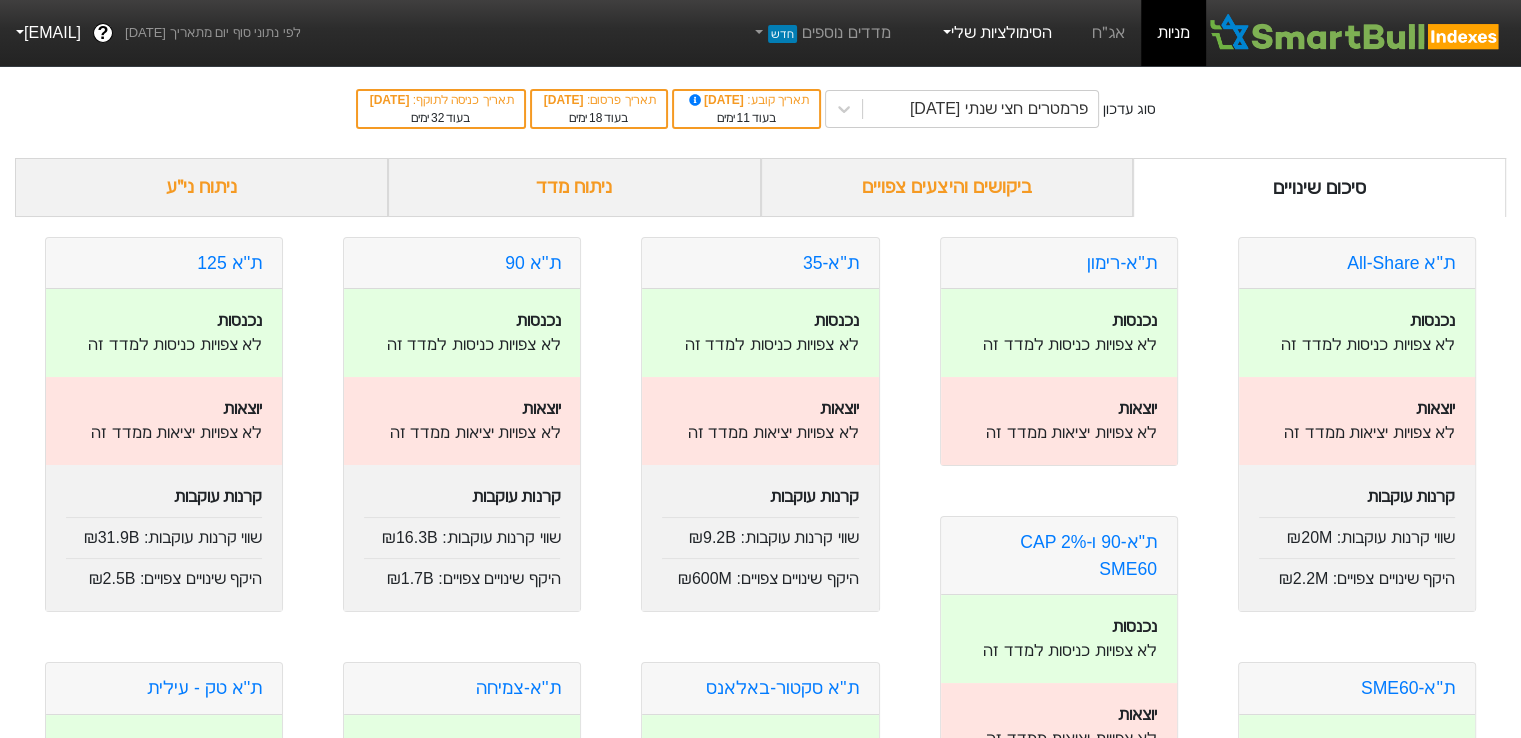 click on "הסימולציות שלי" at bounding box center [996, 33] 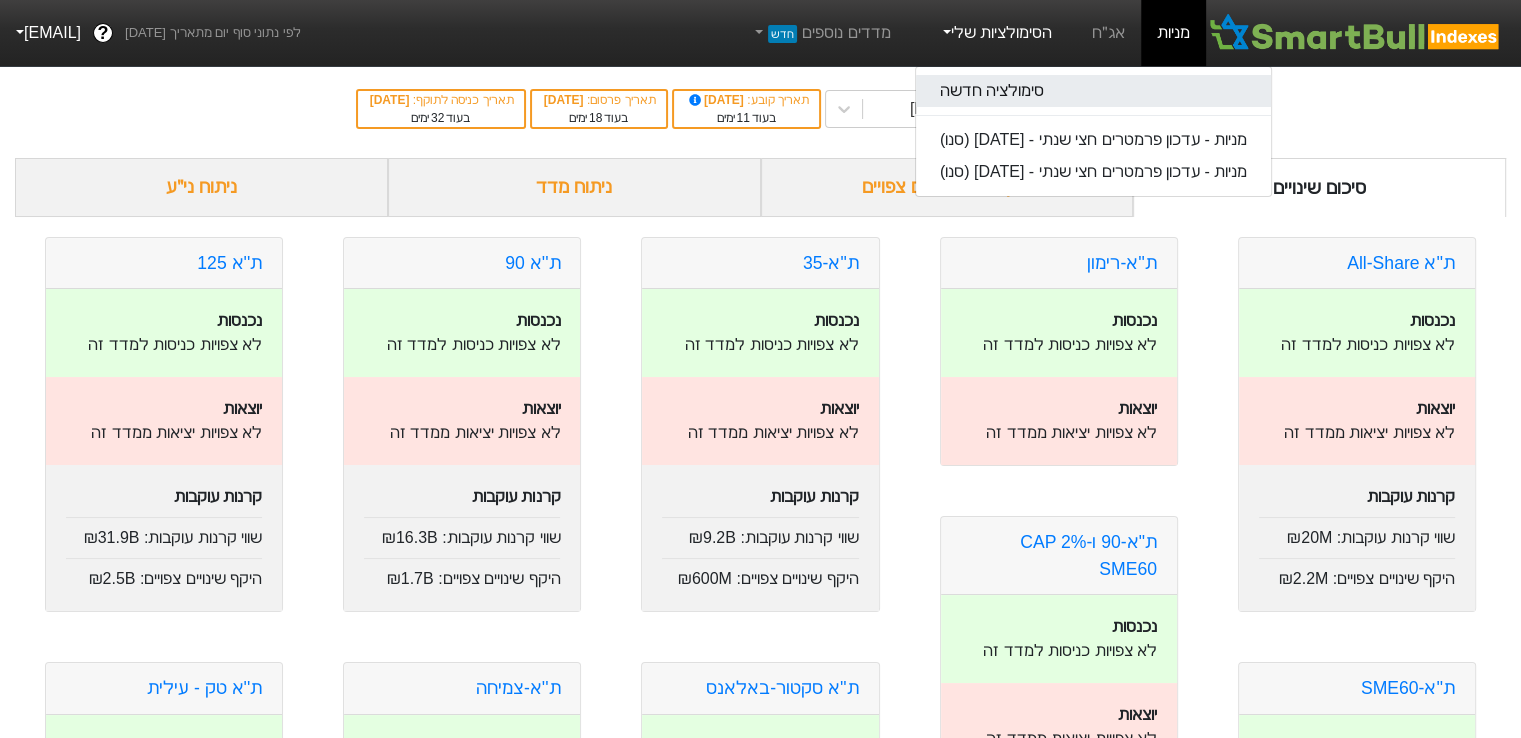 click on "סימולציה חדשה" at bounding box center [1093, 91] 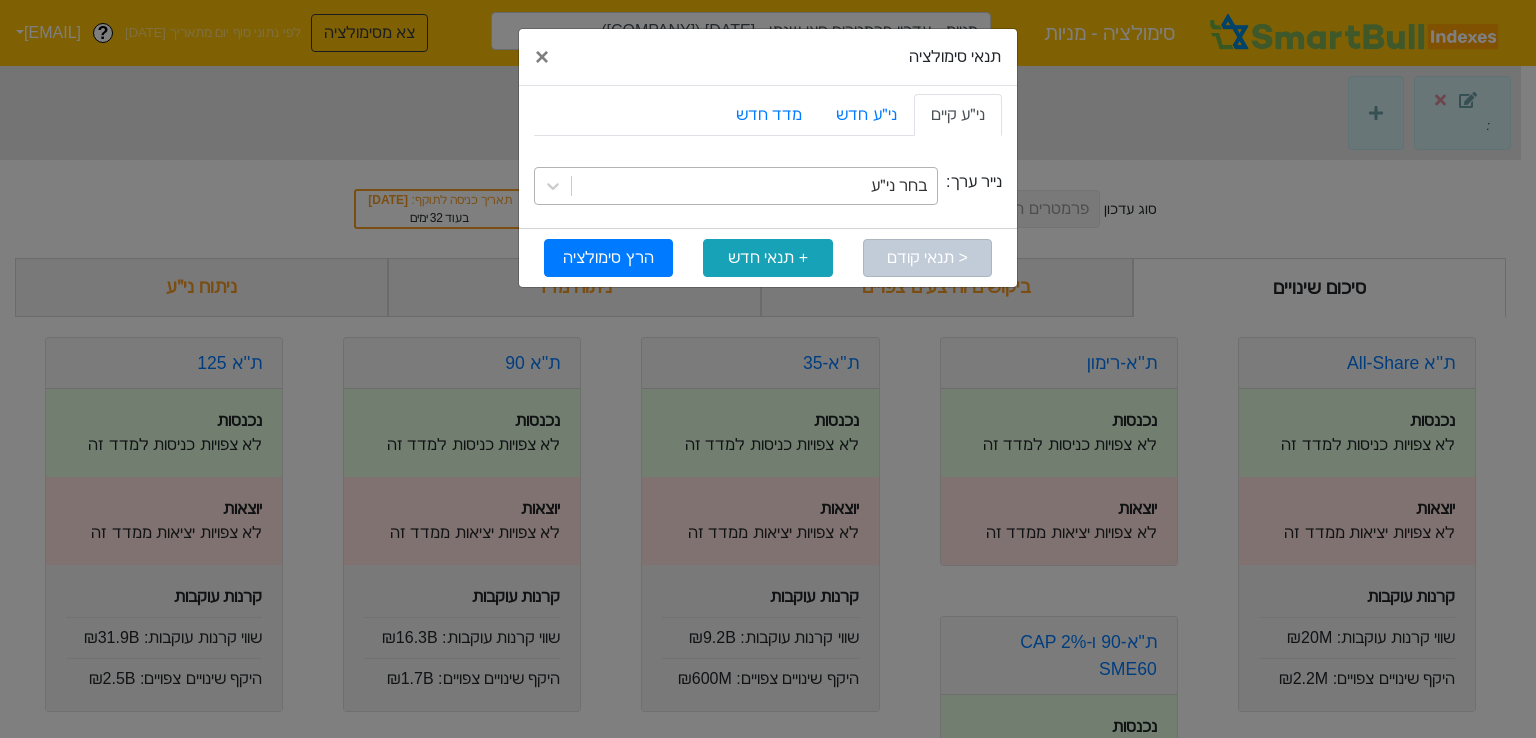 click on "בחר ני״ע" at bounding box center (899, 186) 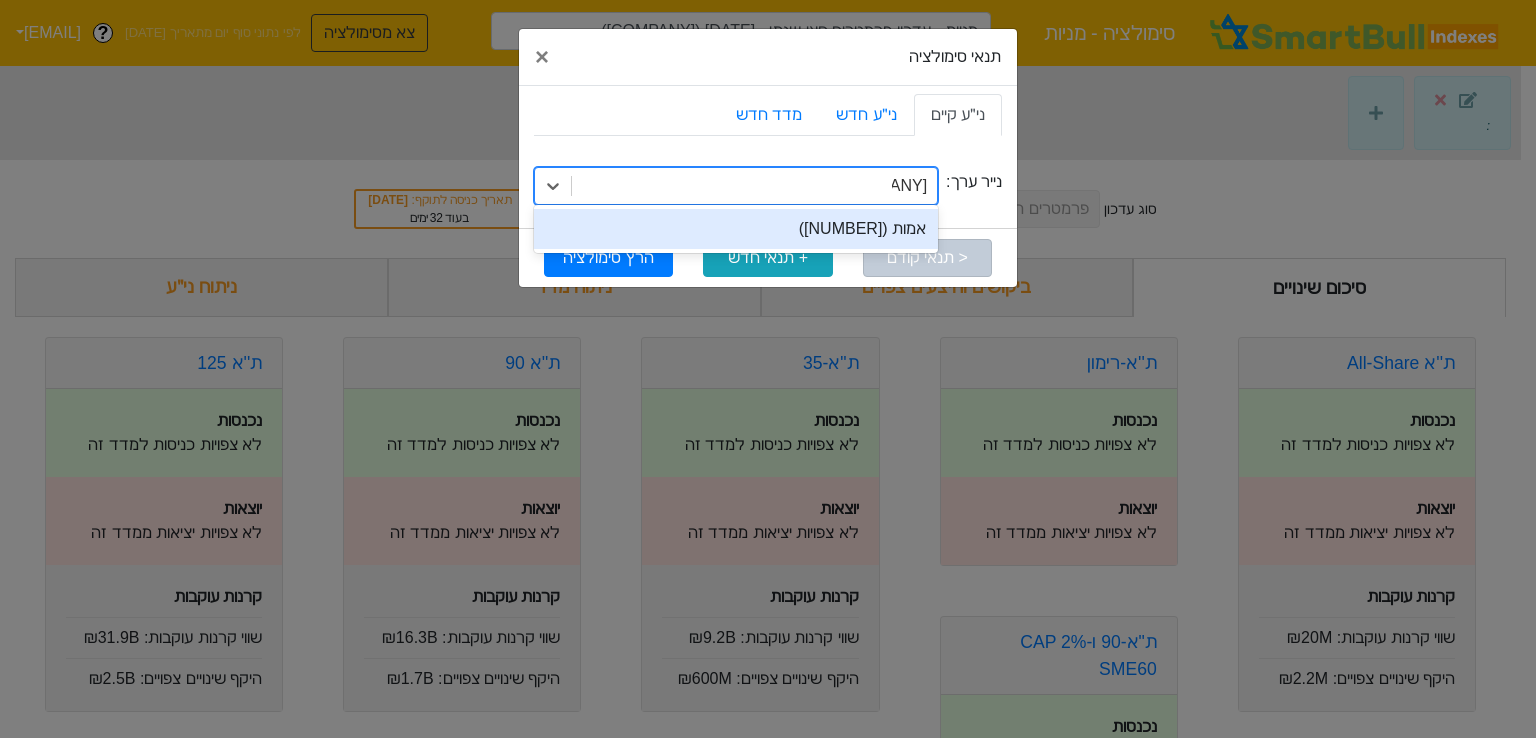 click on "אמות ([NUMBER])" at bounding box center [736, 229] 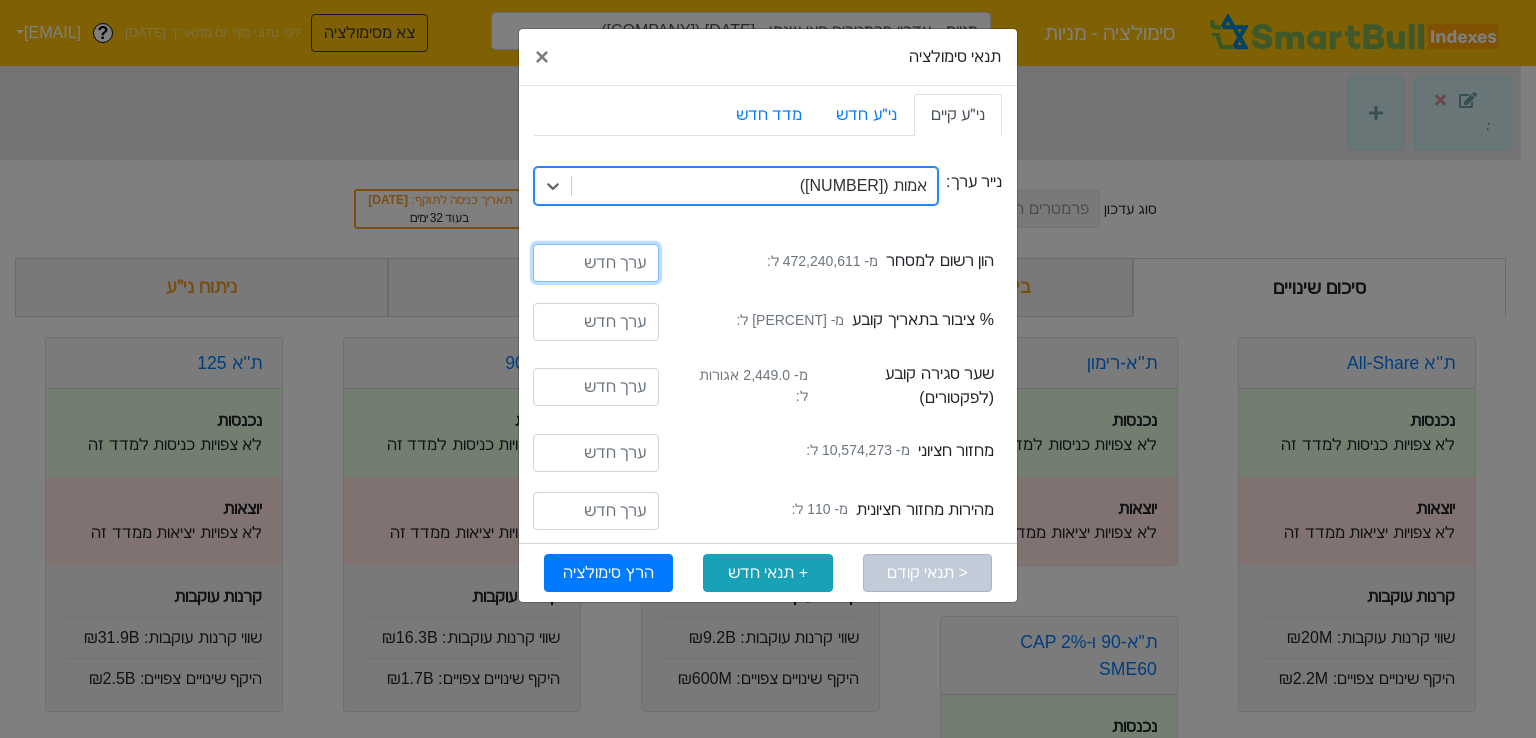 click at bounding box center [596, 263] 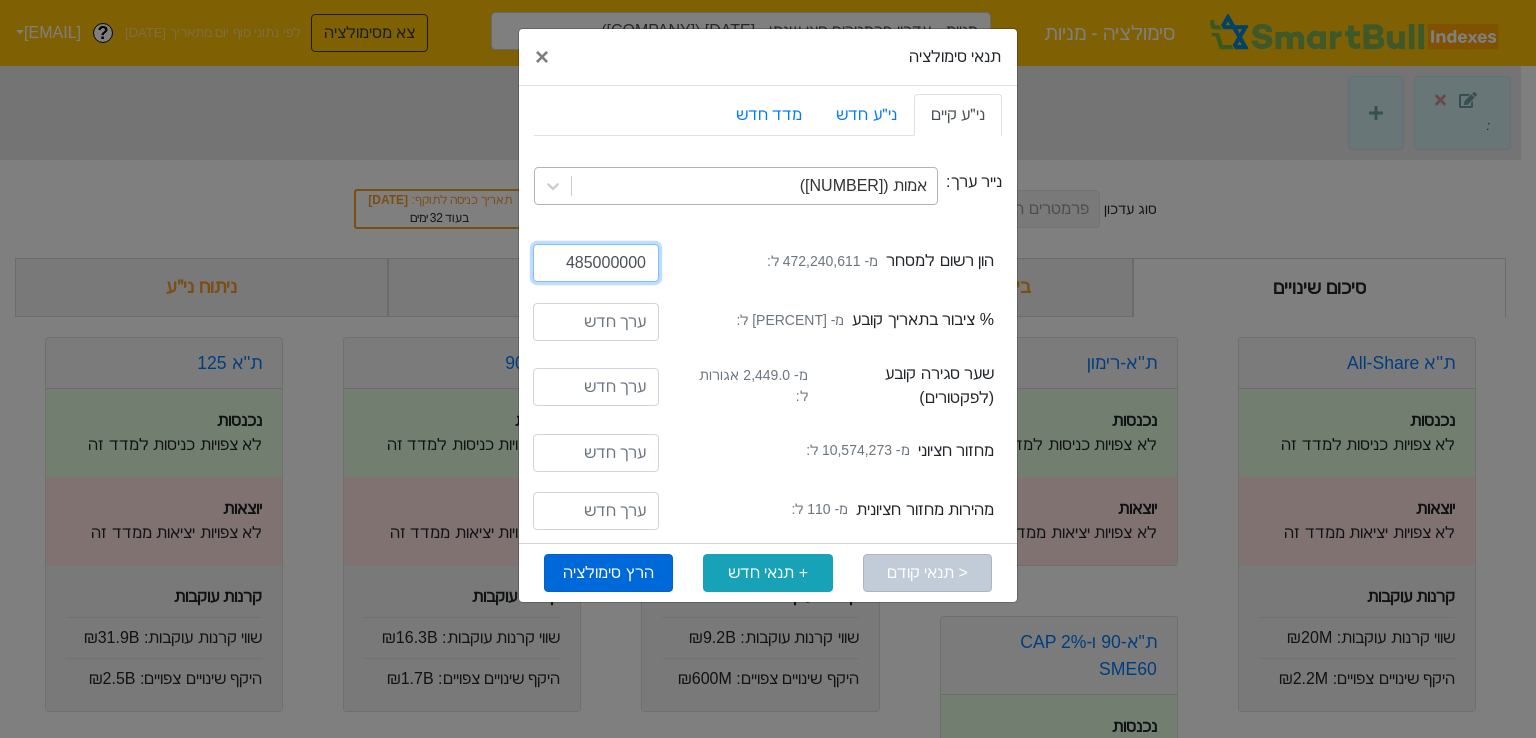 type on "485000000" 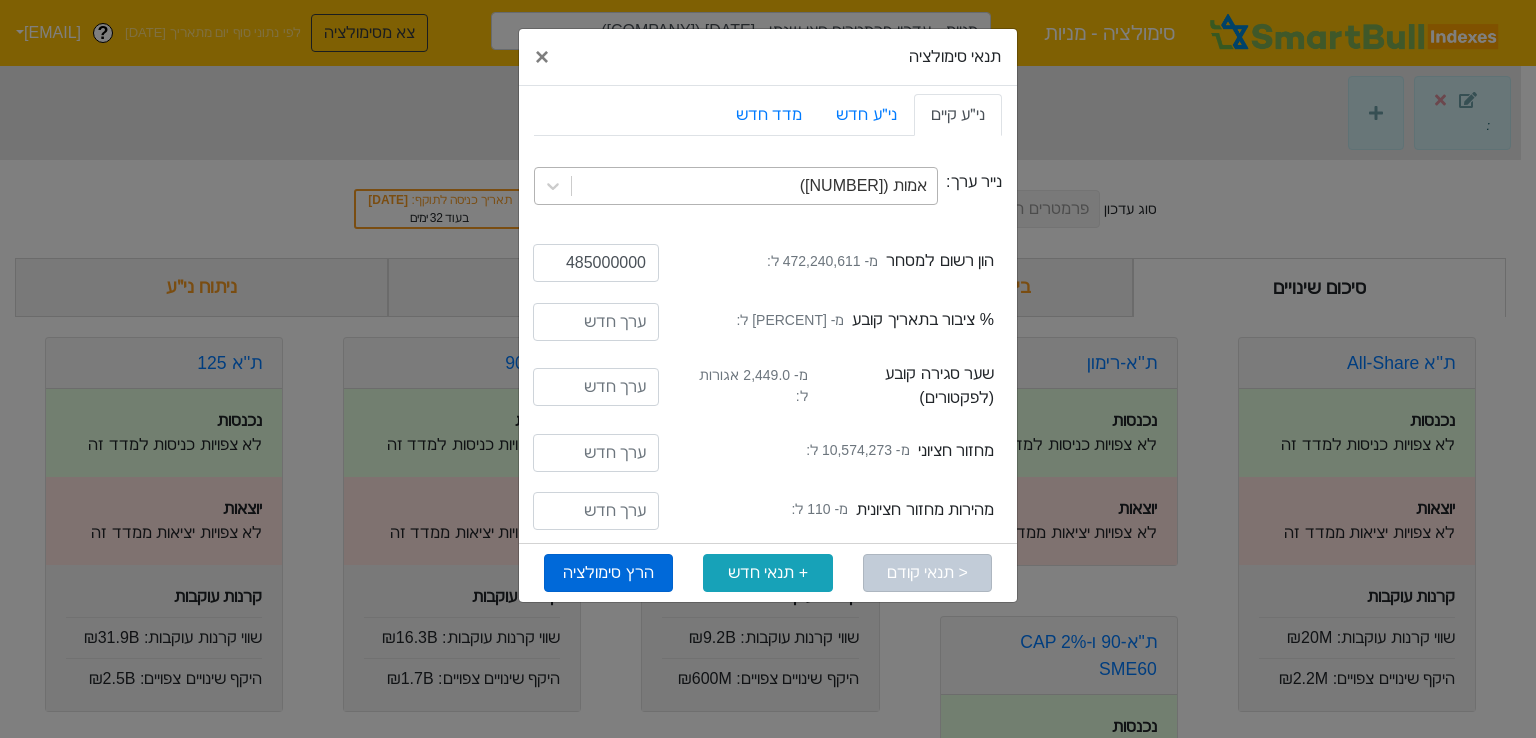 click on "הרץ סימולציה" at bounding box center (608, 573) 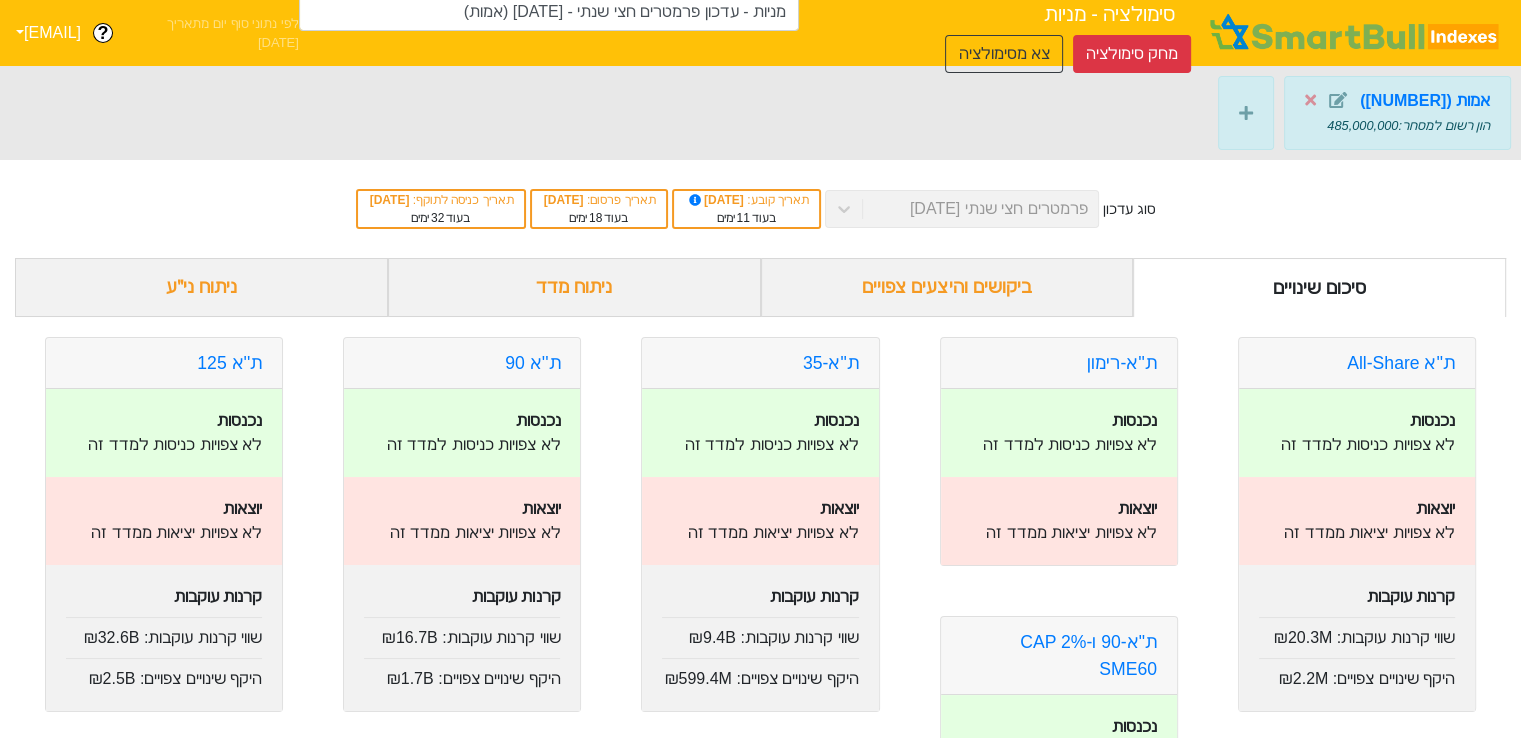 click on "ביקושים והיצעים צפויים" at bounding box center [947, 287] 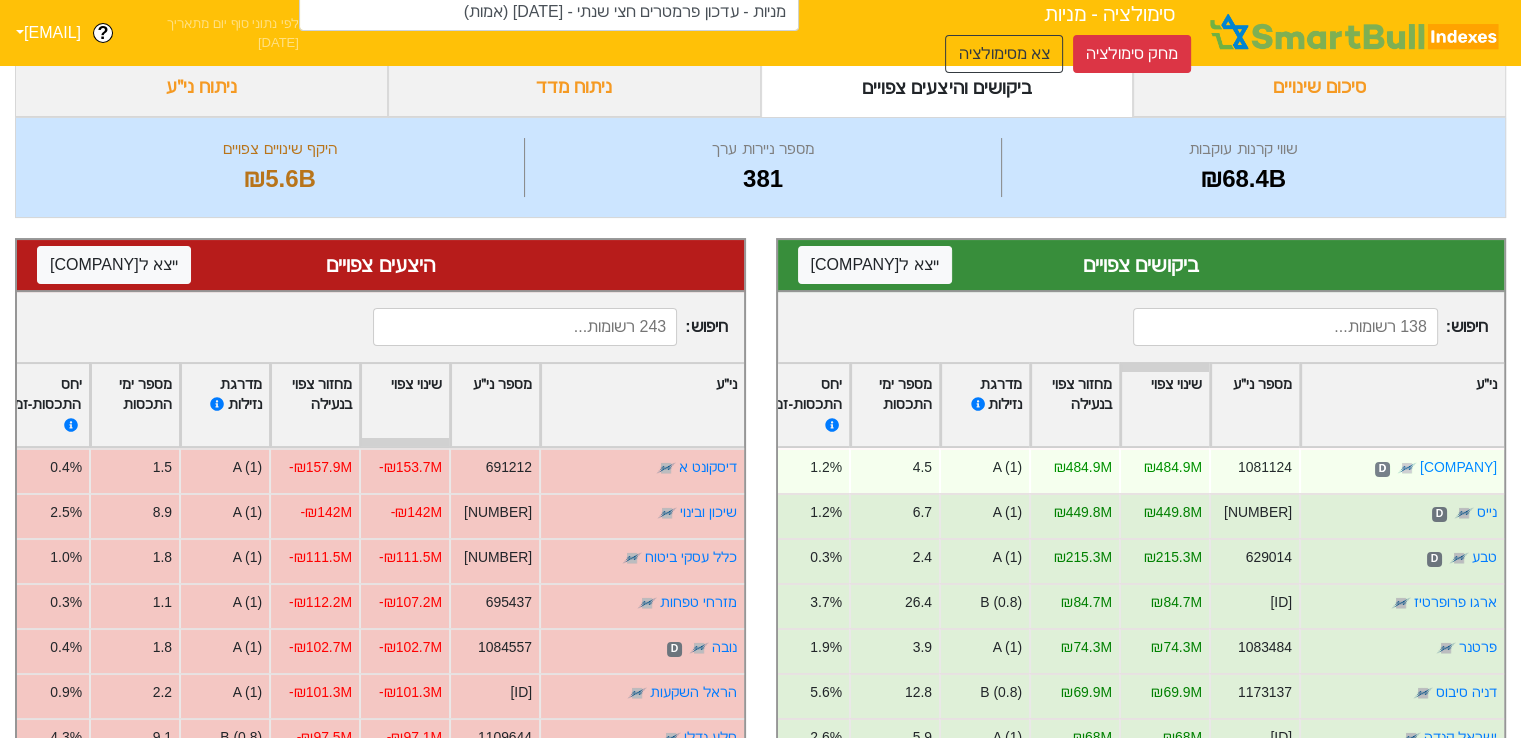 scroll, scrollTop: 0, scrollLeft: 0, axis: both 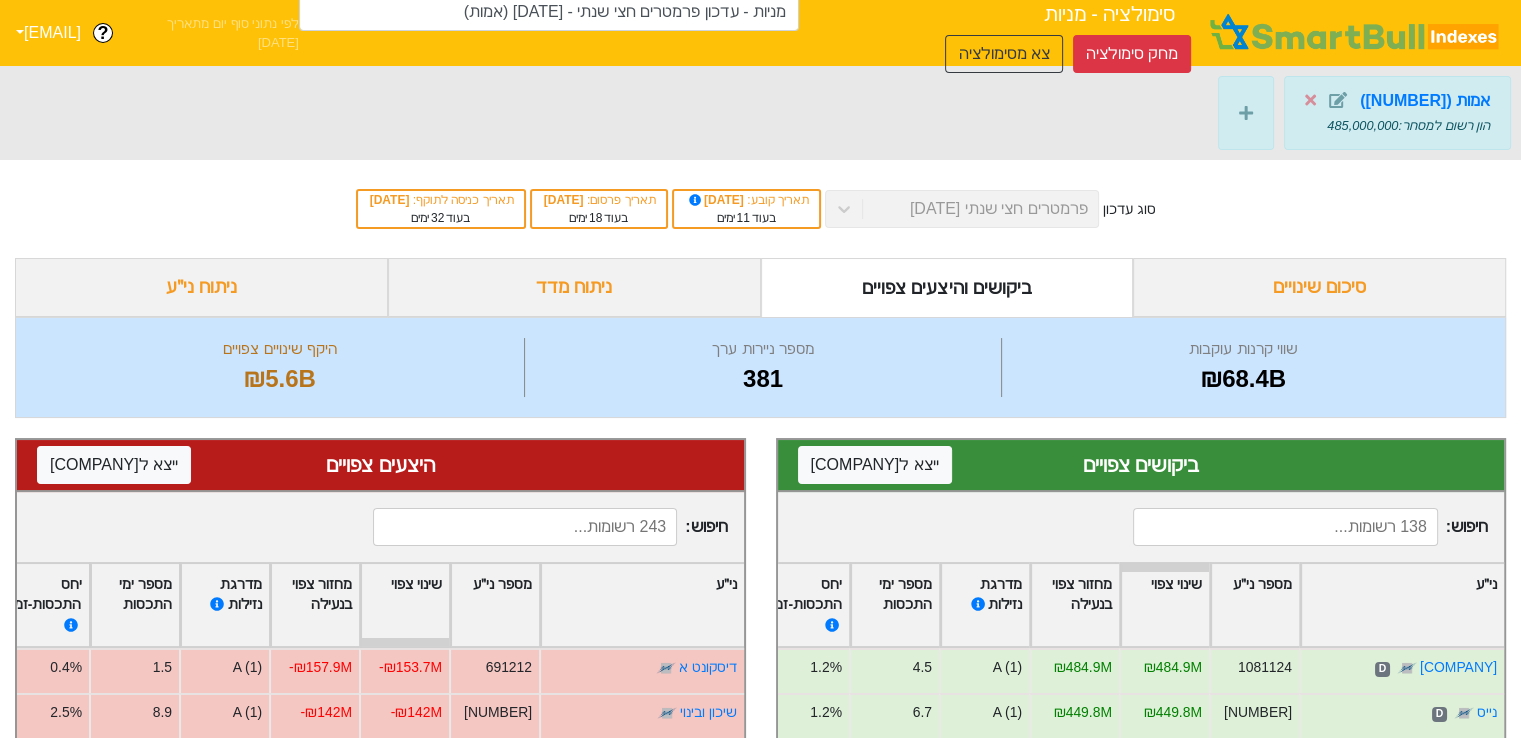 click on "ניתוח ני״ע" at bounding box center [201, 287] 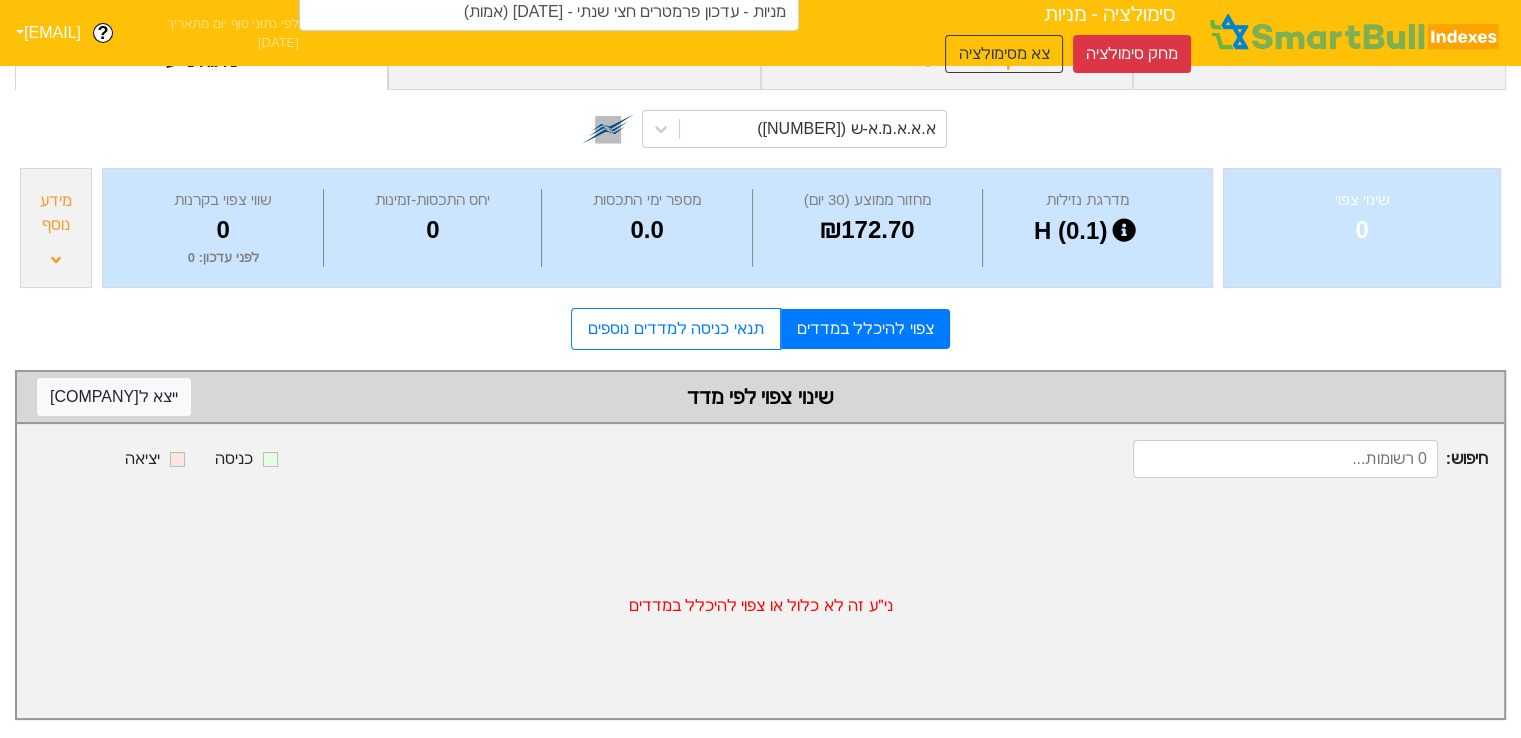 scroll, scrollTop: 0, scrollLeft: 0, axis: both 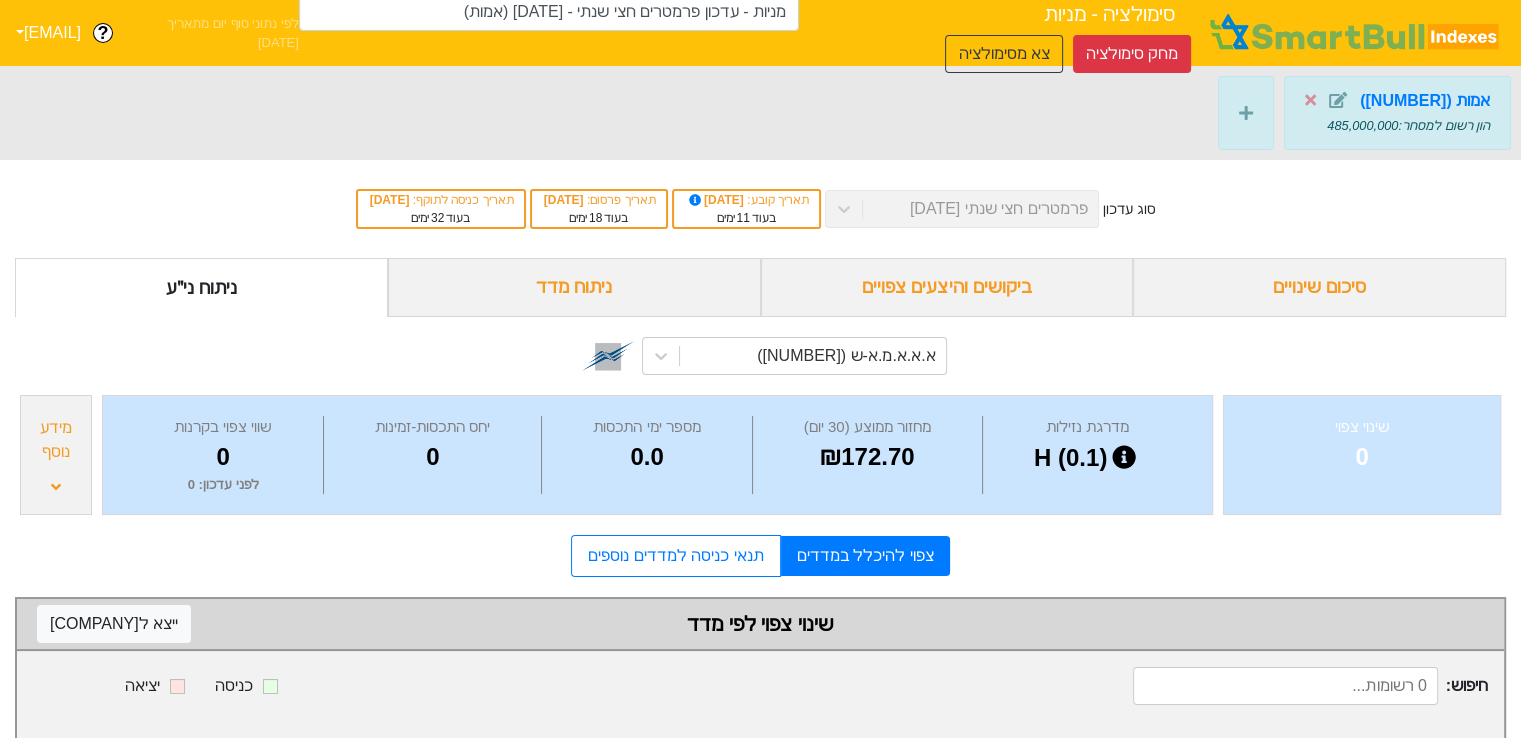 click on "סיכום שינויים" at bounding box center (1319, 287) 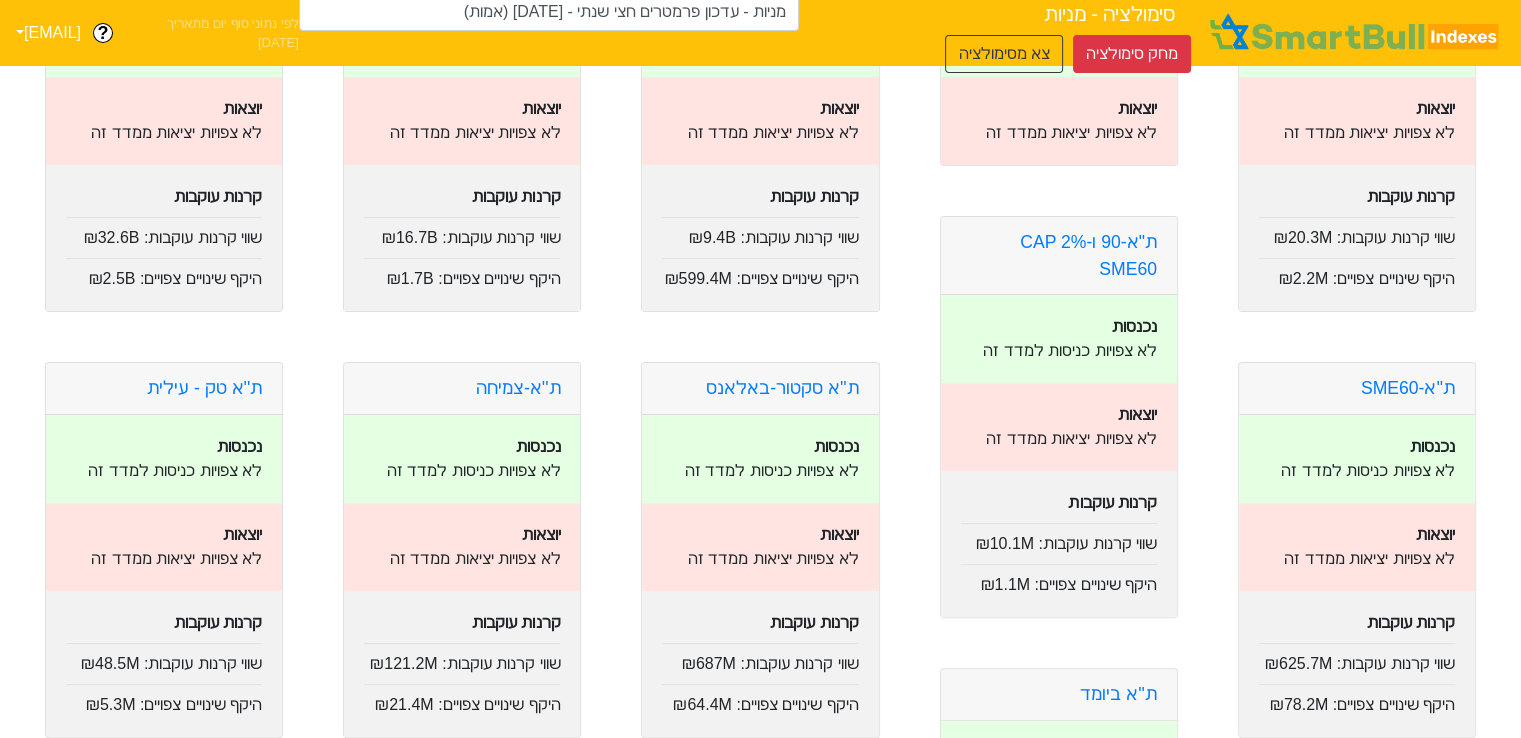 scroll, scrollTop: 0, scrollLeft: 0, axis: both 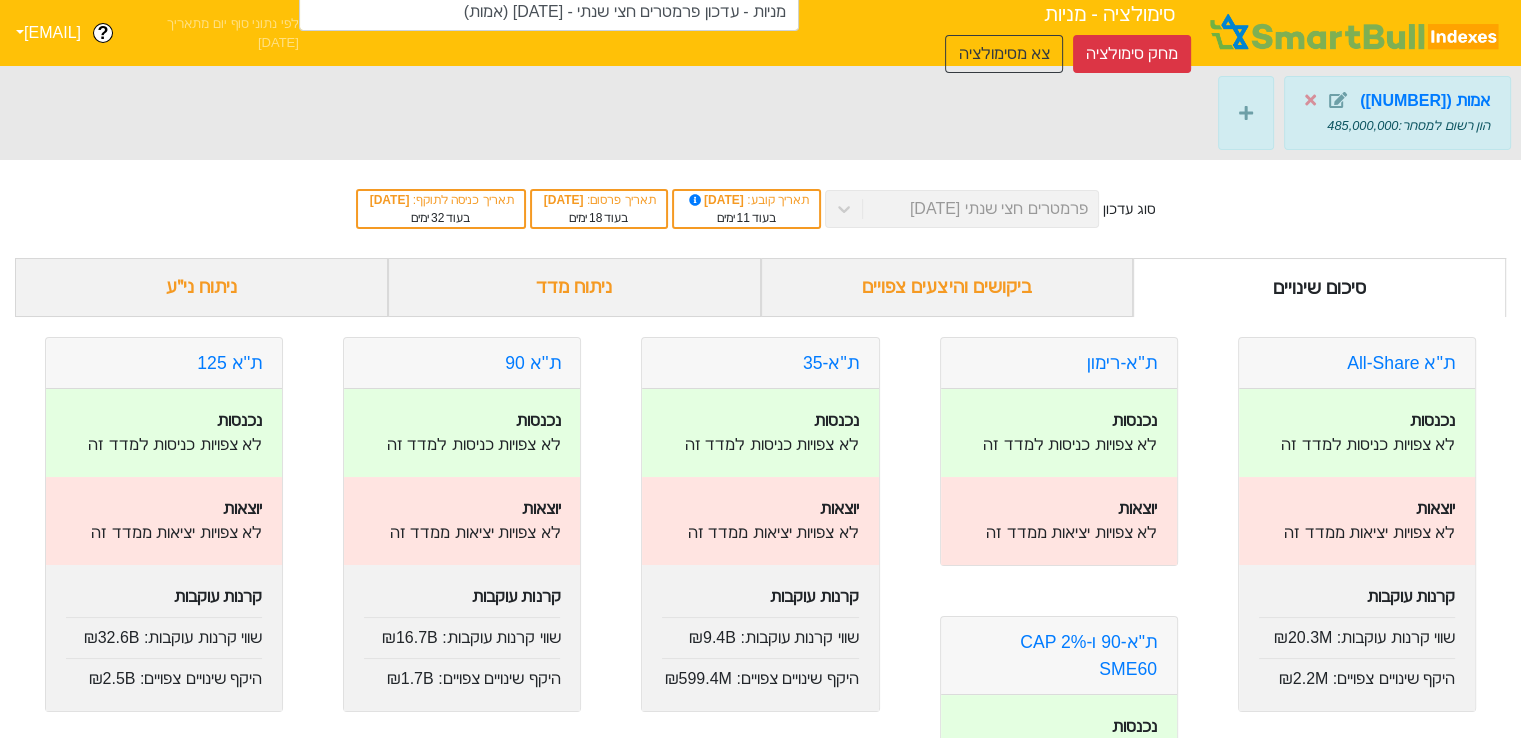click on "סוג עדכון פרמטרים חצי שנתי [DATE] תאריך קובע :   [DATE] בעוד 11 ימים תאריך פרסום :   [DATE] בעוד 18 ימים תאריך כניסה לתוקף :   [DATE] בעוד 32 ימים" at bounding box center (760, 209) 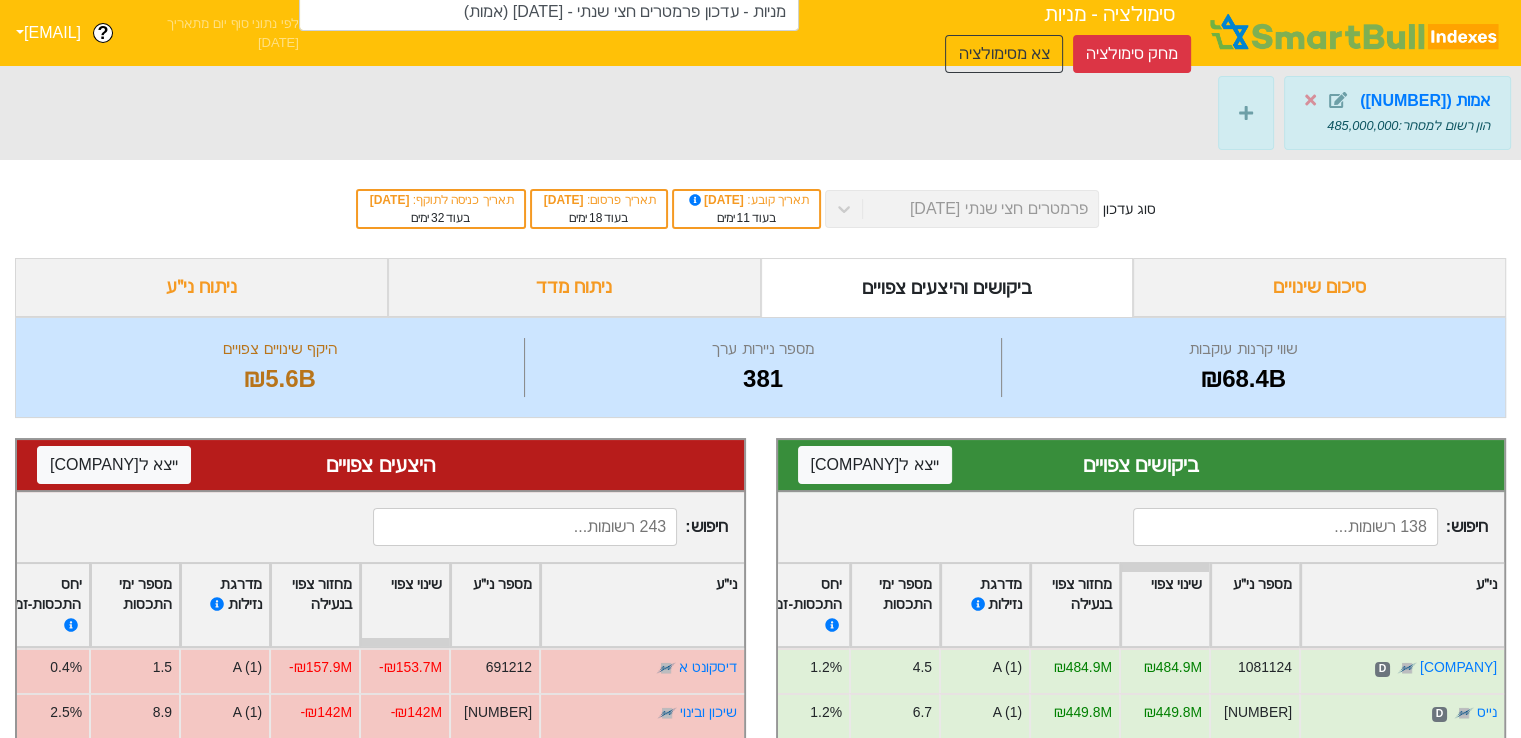 scroll, scrollTop: 300, scrollLeft: 0, axis: vertical 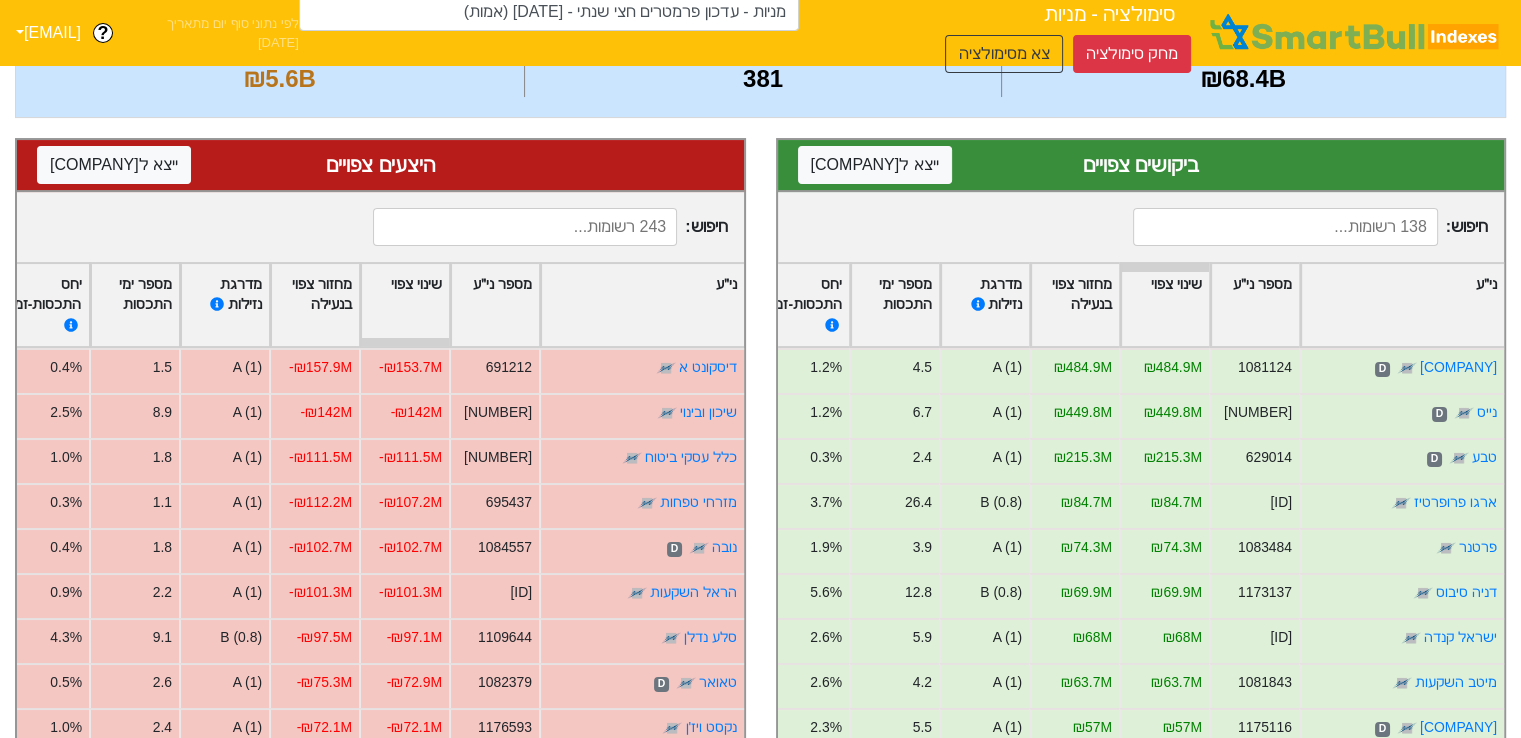 click at bounding box center [1285, 227] 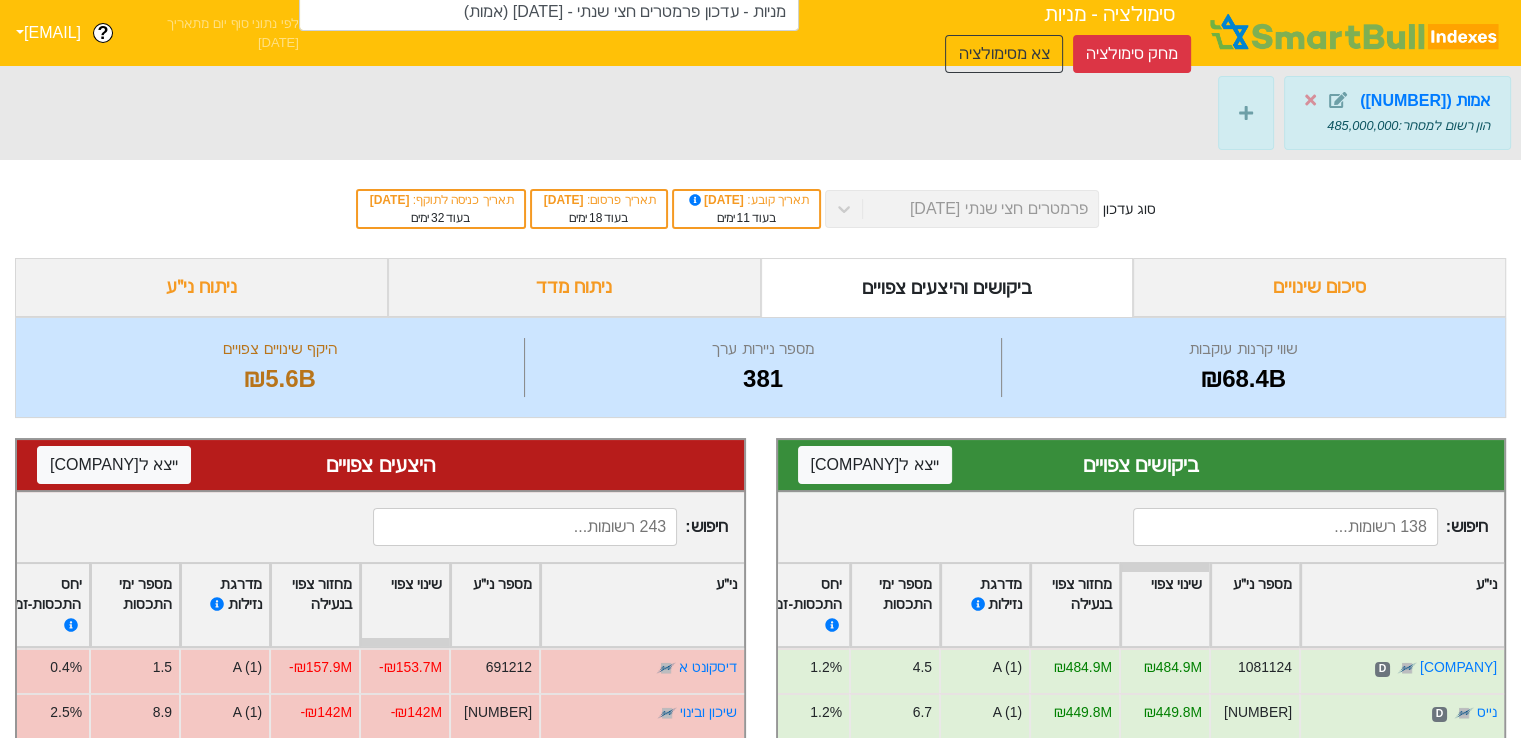 click on "סוג עדכון פרמטרים חצי שנתי [DATE] תאריך קובע :   [DATE] בעוד 11 ימים תאריך פרסום :   [DATE] בעוד 18 ימים תאריך כניסה לתוקף :   [DATE] בעוד 32 ימים" at bounding box center (760, 209) 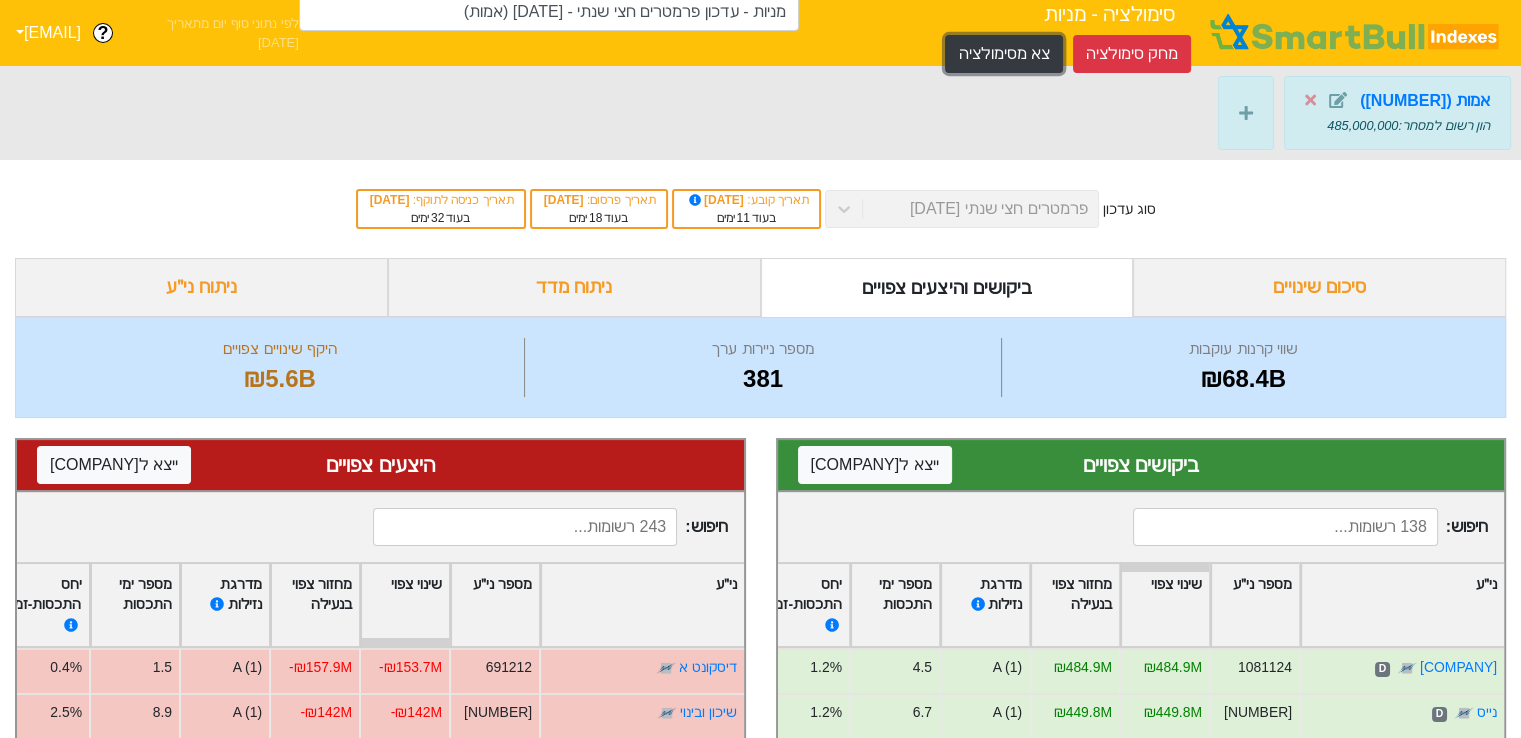 click on "צא מסימולציה" at bounding box center [1003, 54] 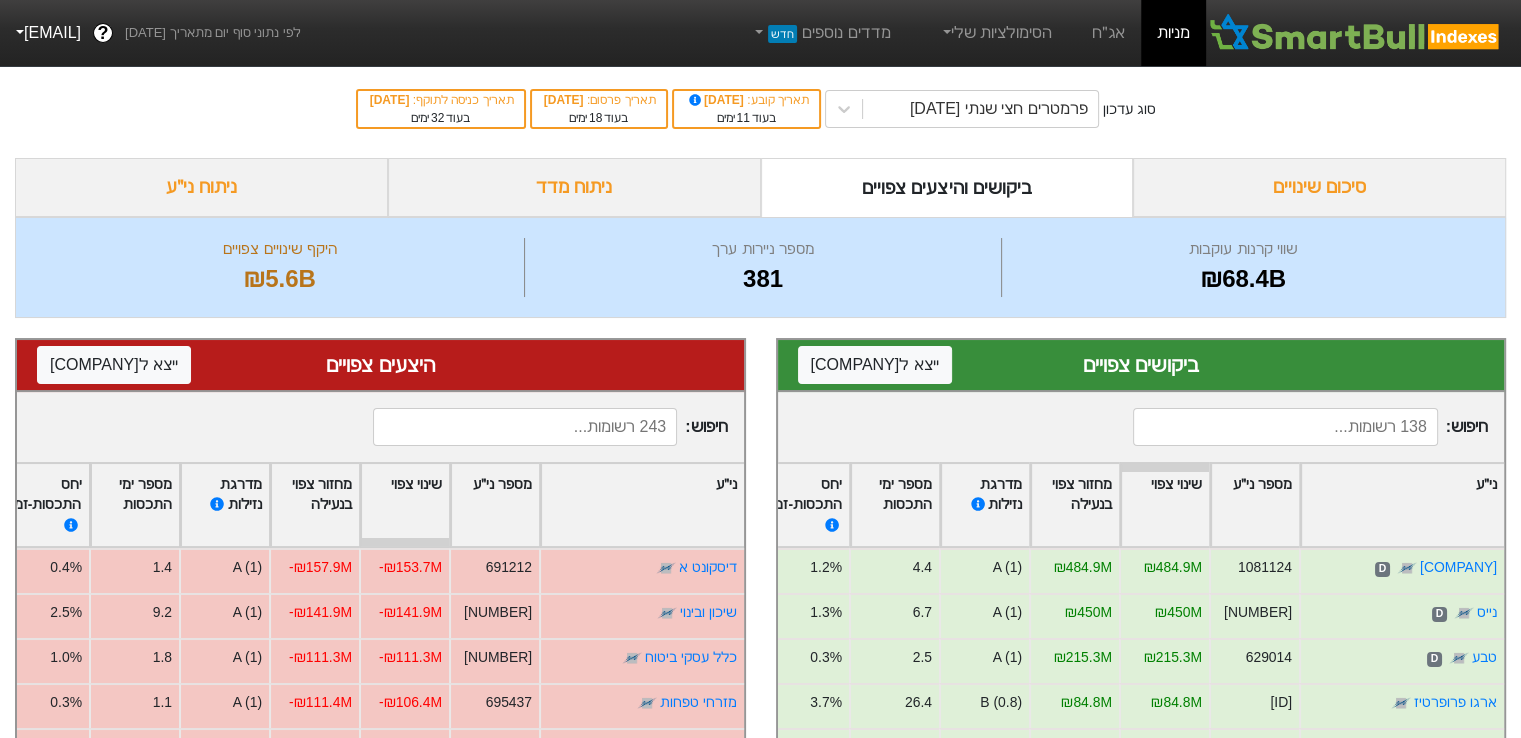 click at bounding box center [1285, 427] 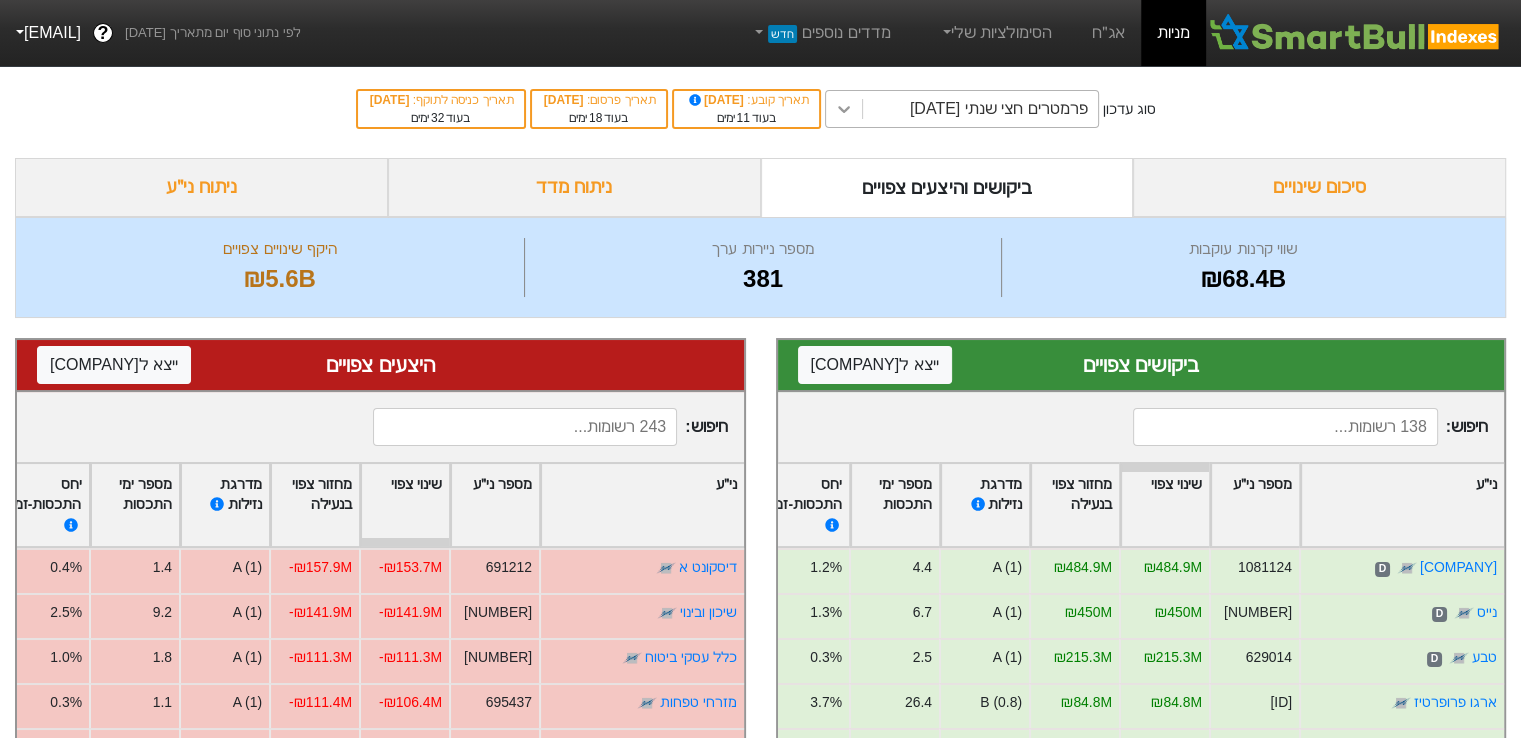 click at bounding box center [844, 109] 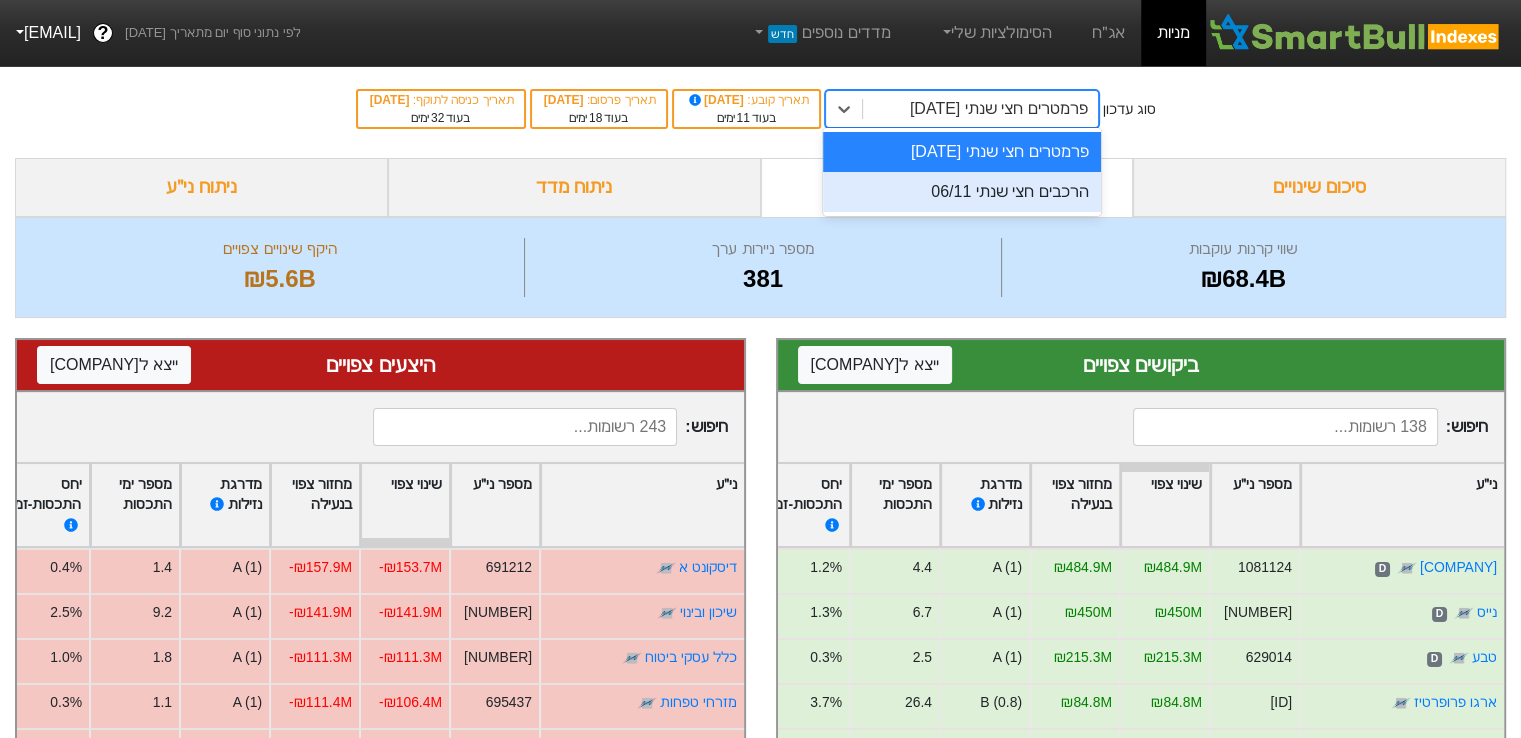 click on "הרכבים חצי שנתי 06/11" at bounding box center (962, 192) 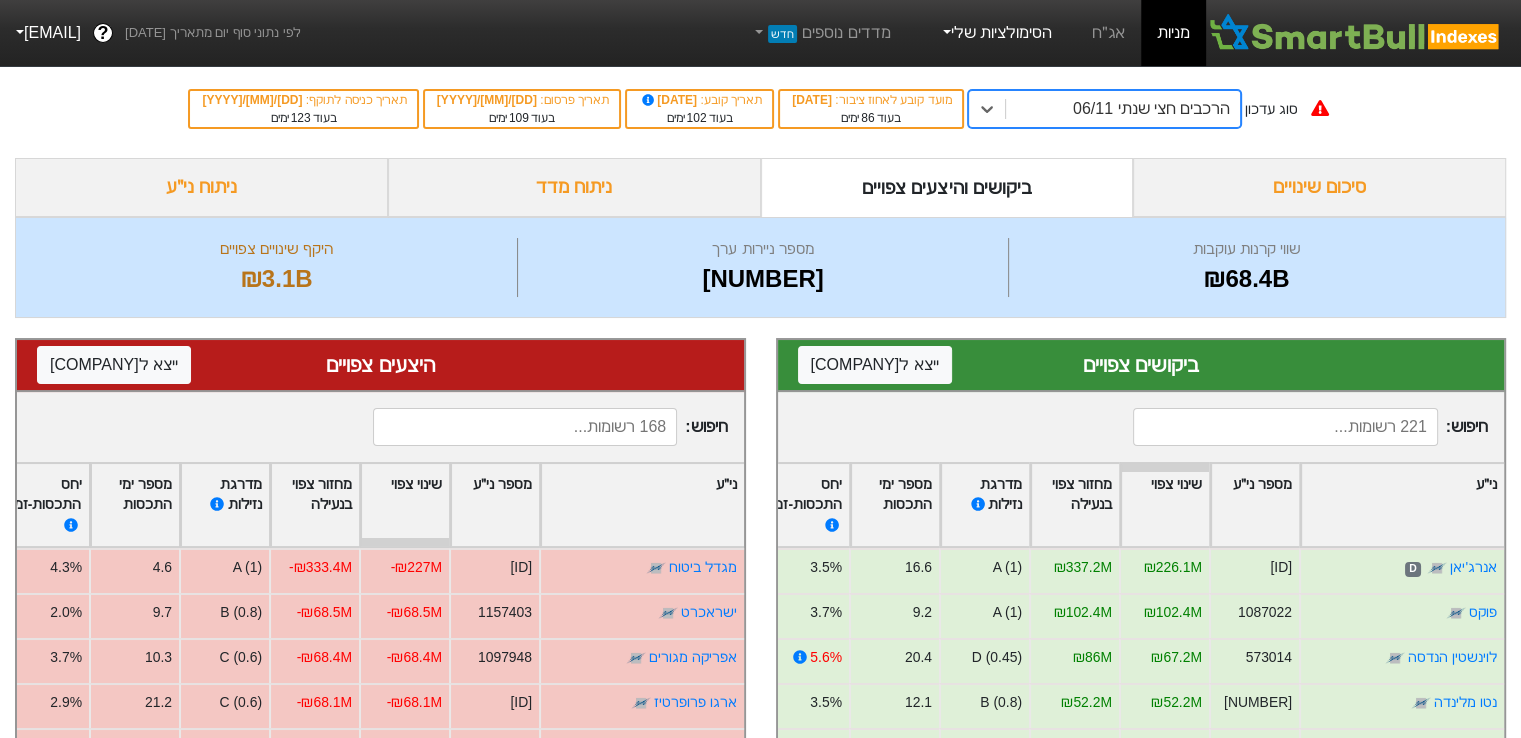 click on "הסימולציות שלי" at bounding box center [996, 33] 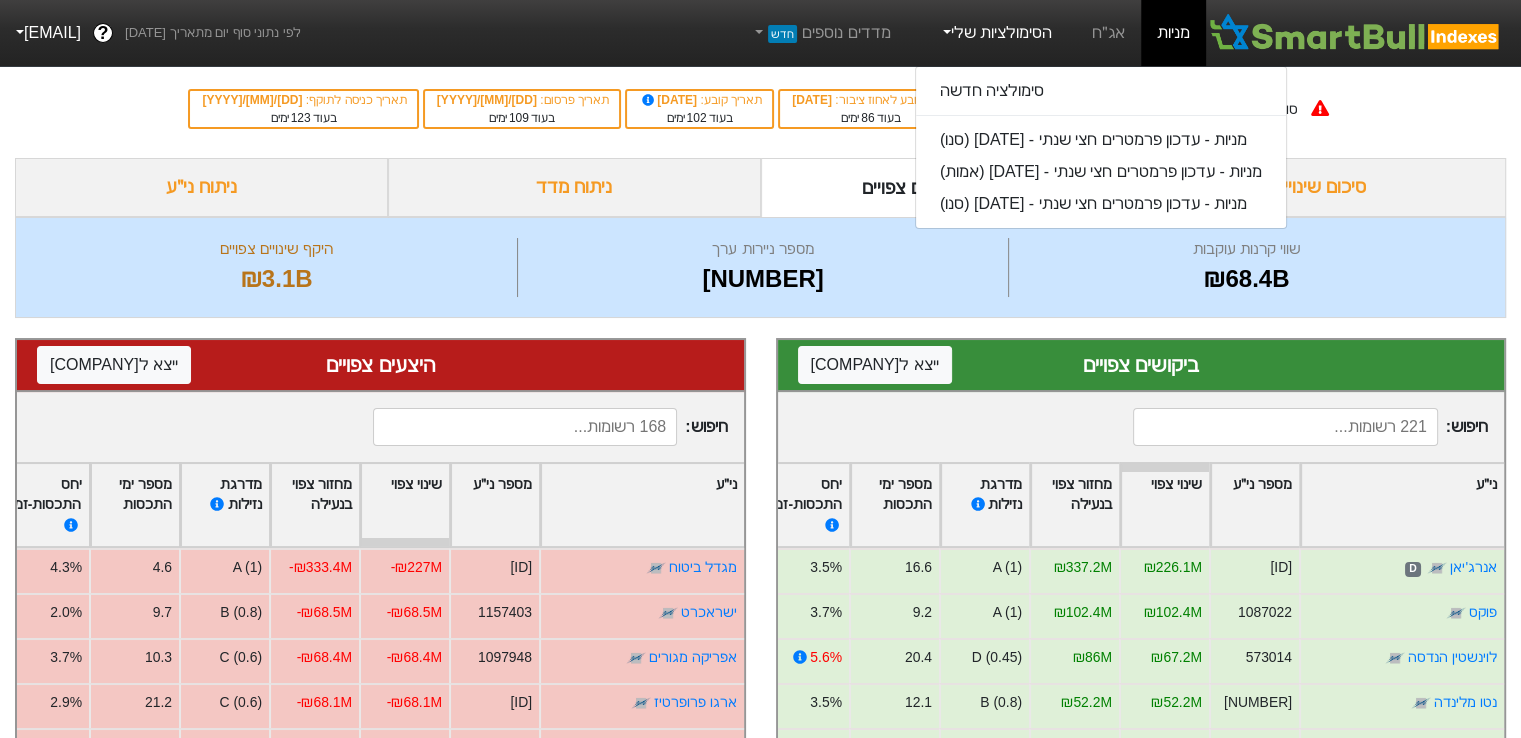 click on "סוג עדכון הרכבים חצי שנתי 06/11 מועד קובע לאחוז ציבור : [DATE] בעוד 86 ימים תאריך קובע : [DATE] בעוד 102 ימים תאריך פרסום : [DATE] בעוד 109 ימים תאריך כניסה לתוקף : 06/11/2025 בעוד 123 ימים" at bounding box center (760, 109) 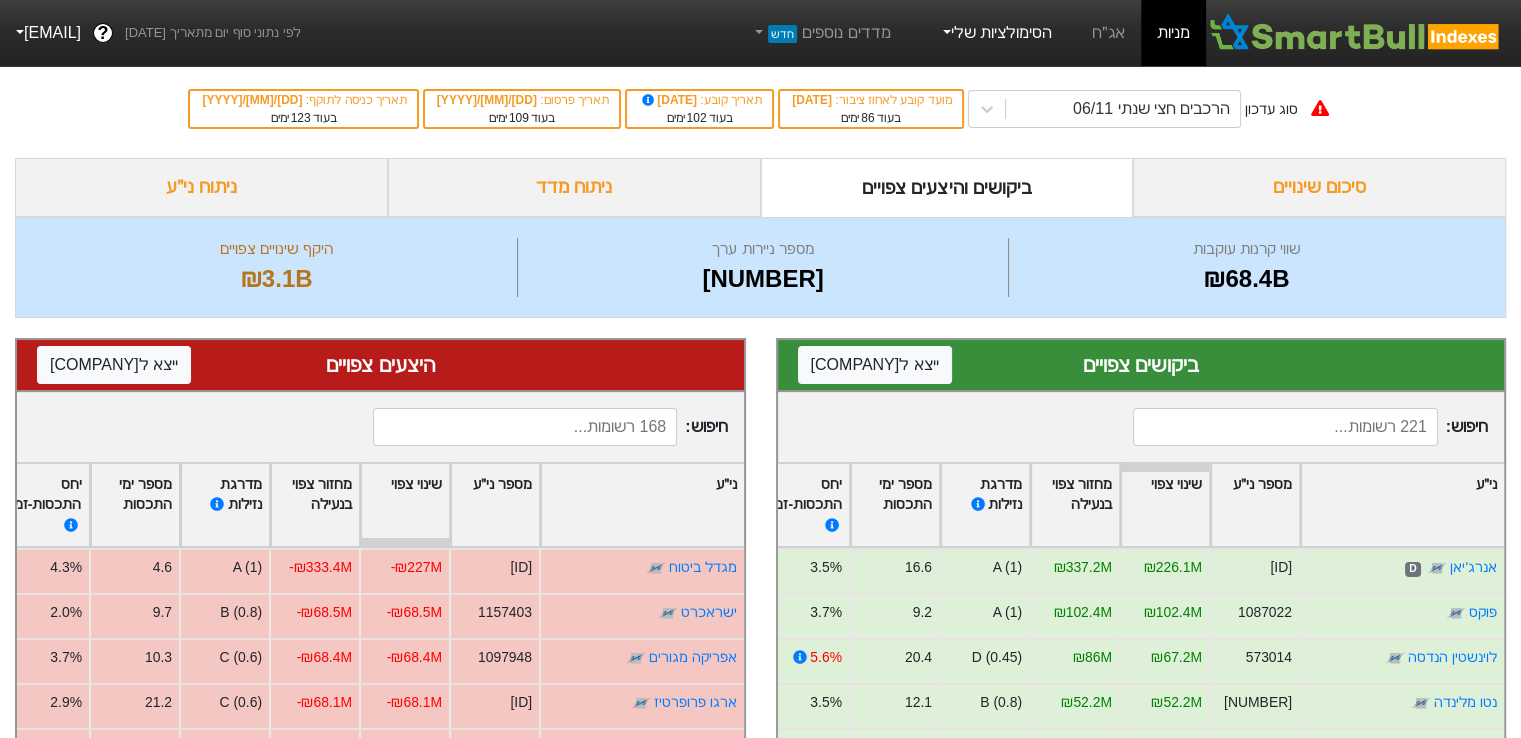 click on "הסימולציות שלי" at bounding box center (996, 33) 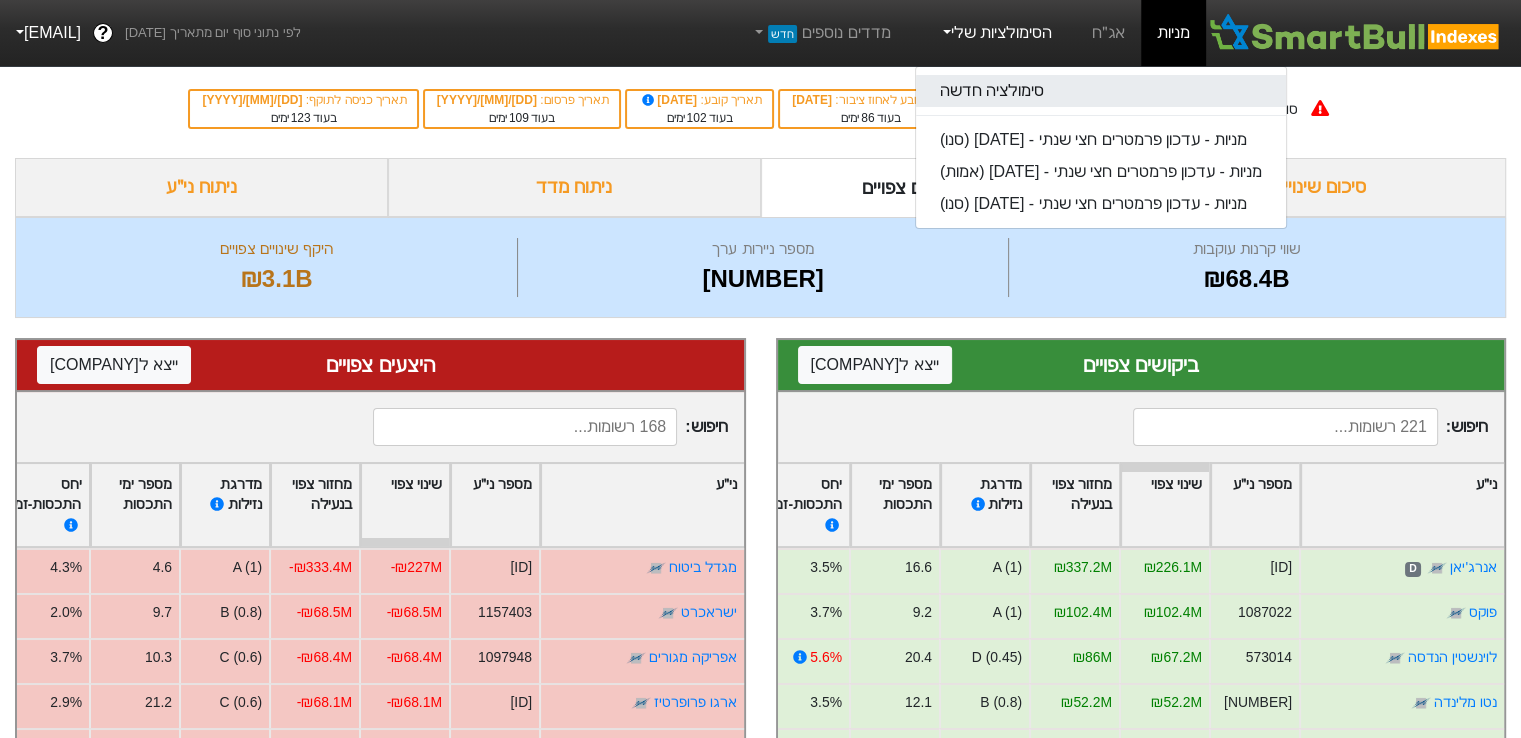 click on "סימולציה חדשה" at bounding box center [1101, 91] 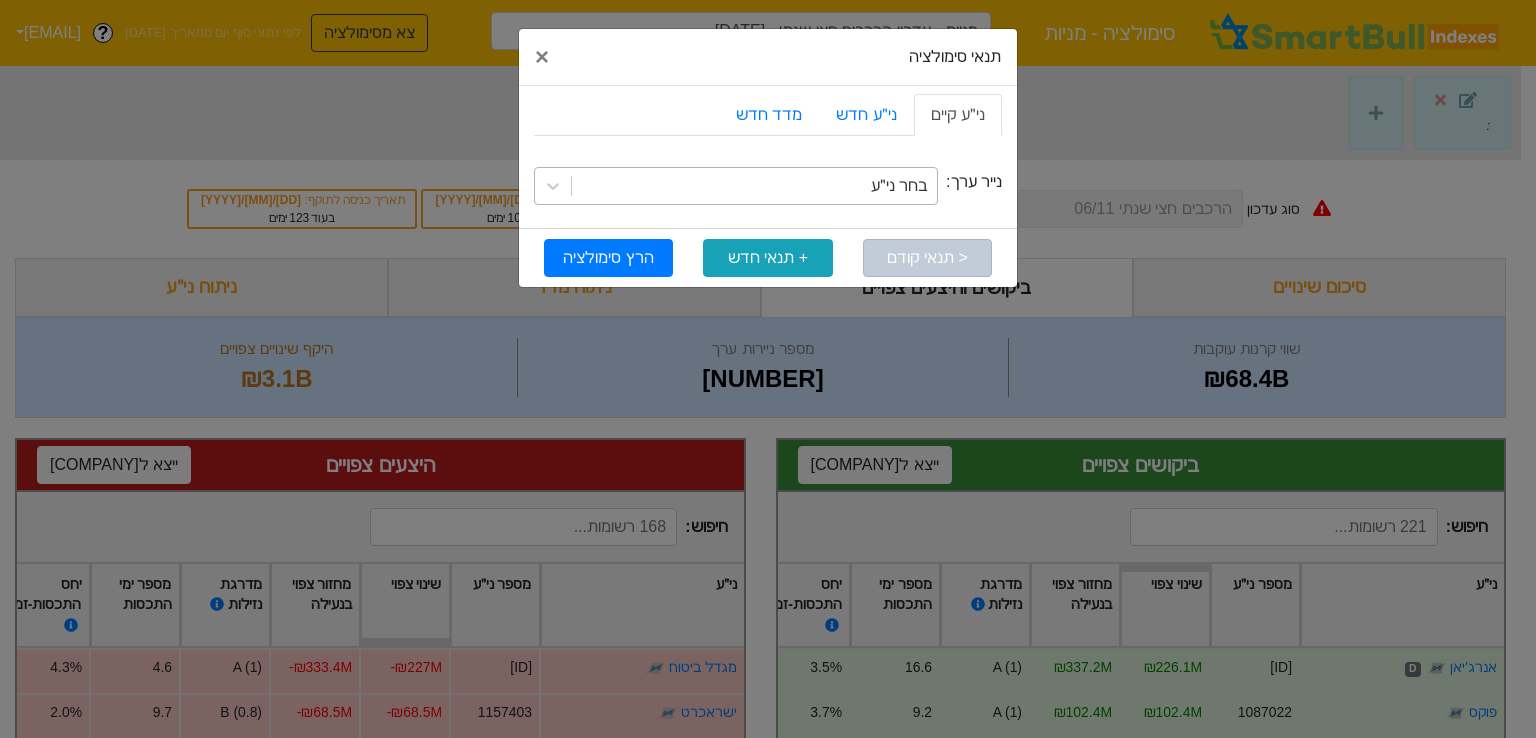 click on "בחר ני״ע" at bounding box center (754, 186) 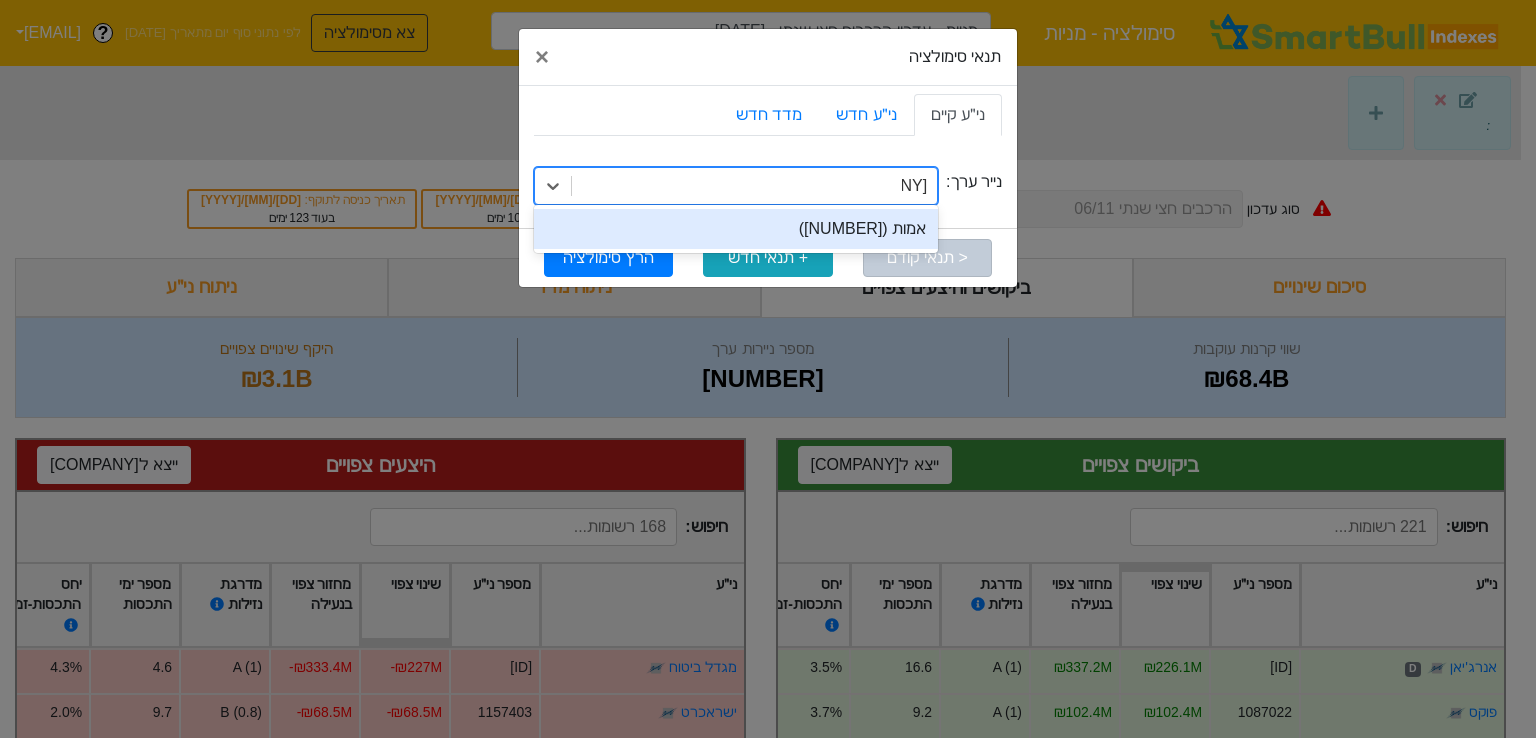 click on "אמות ([NUMBER])" at bounding box center [736, 229] 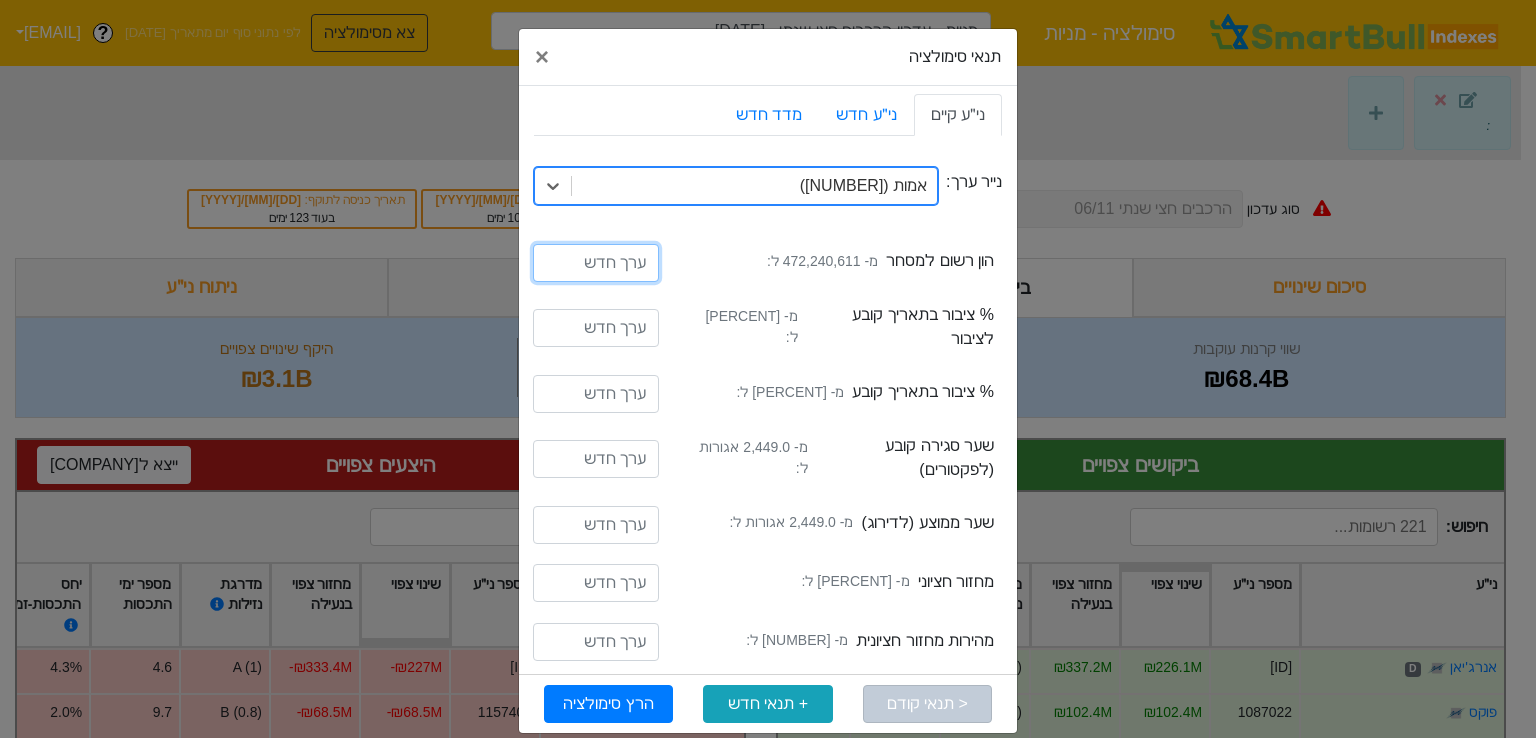 click at bounding box center [596, 263] 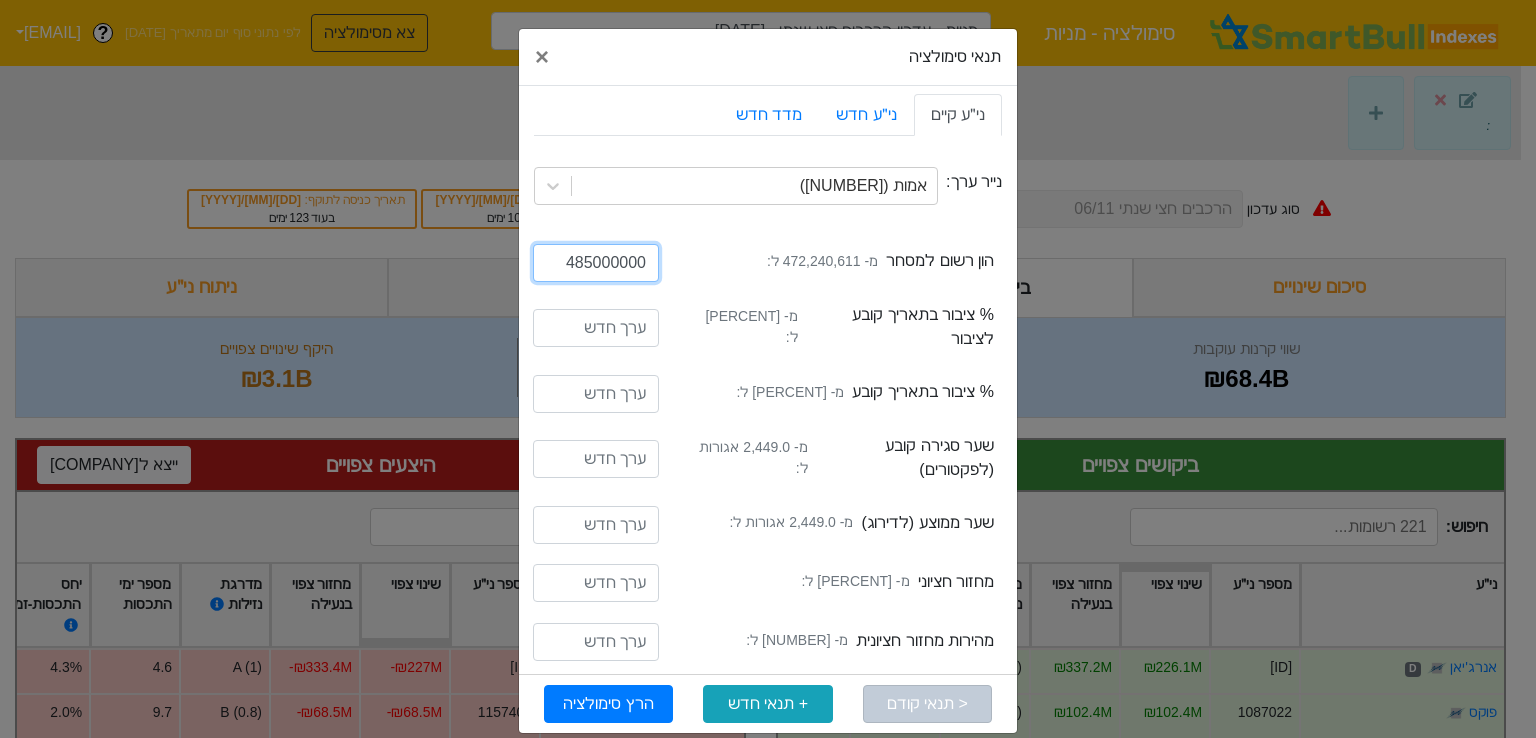 type on "485000000" 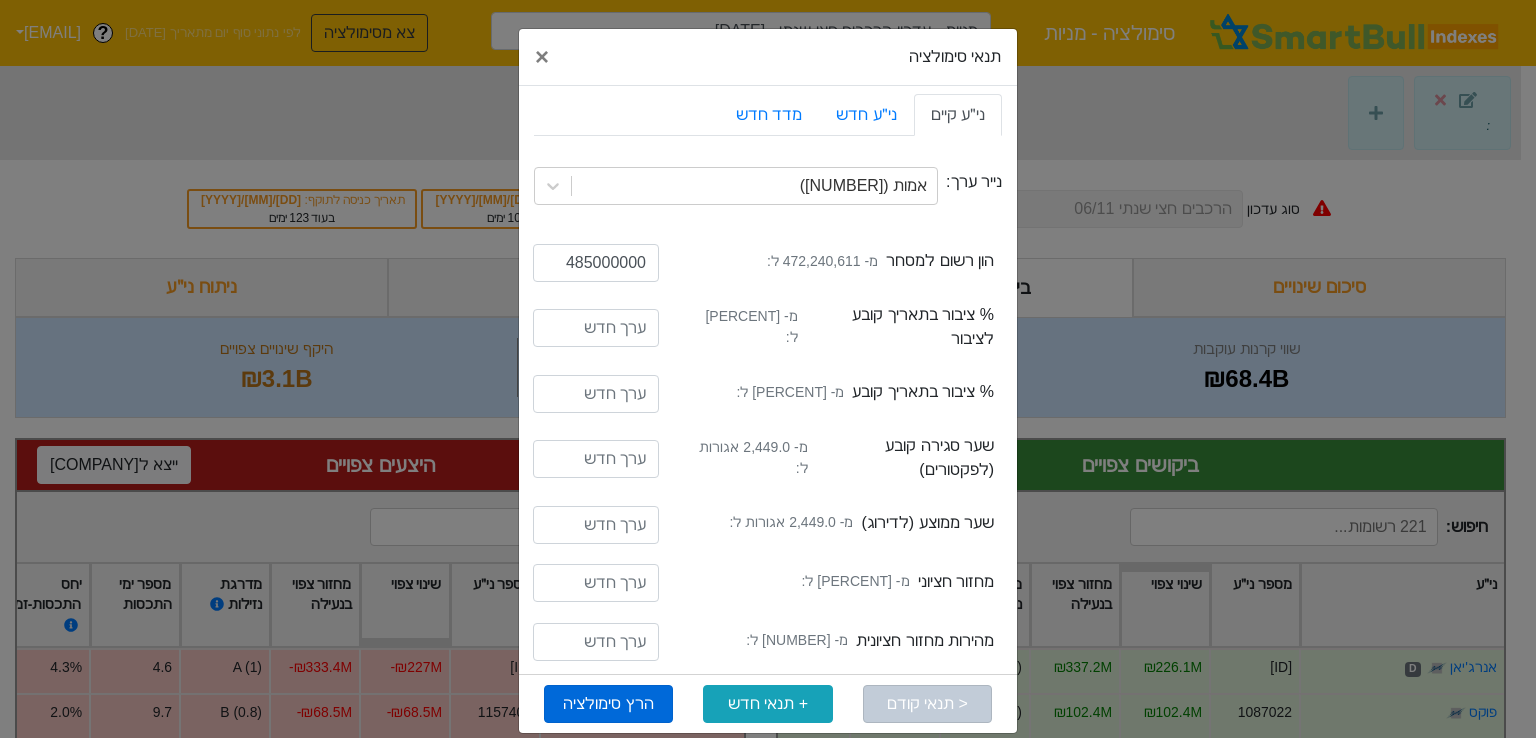 click on "הרץ סימולציה" at bounding box center [608, 704] 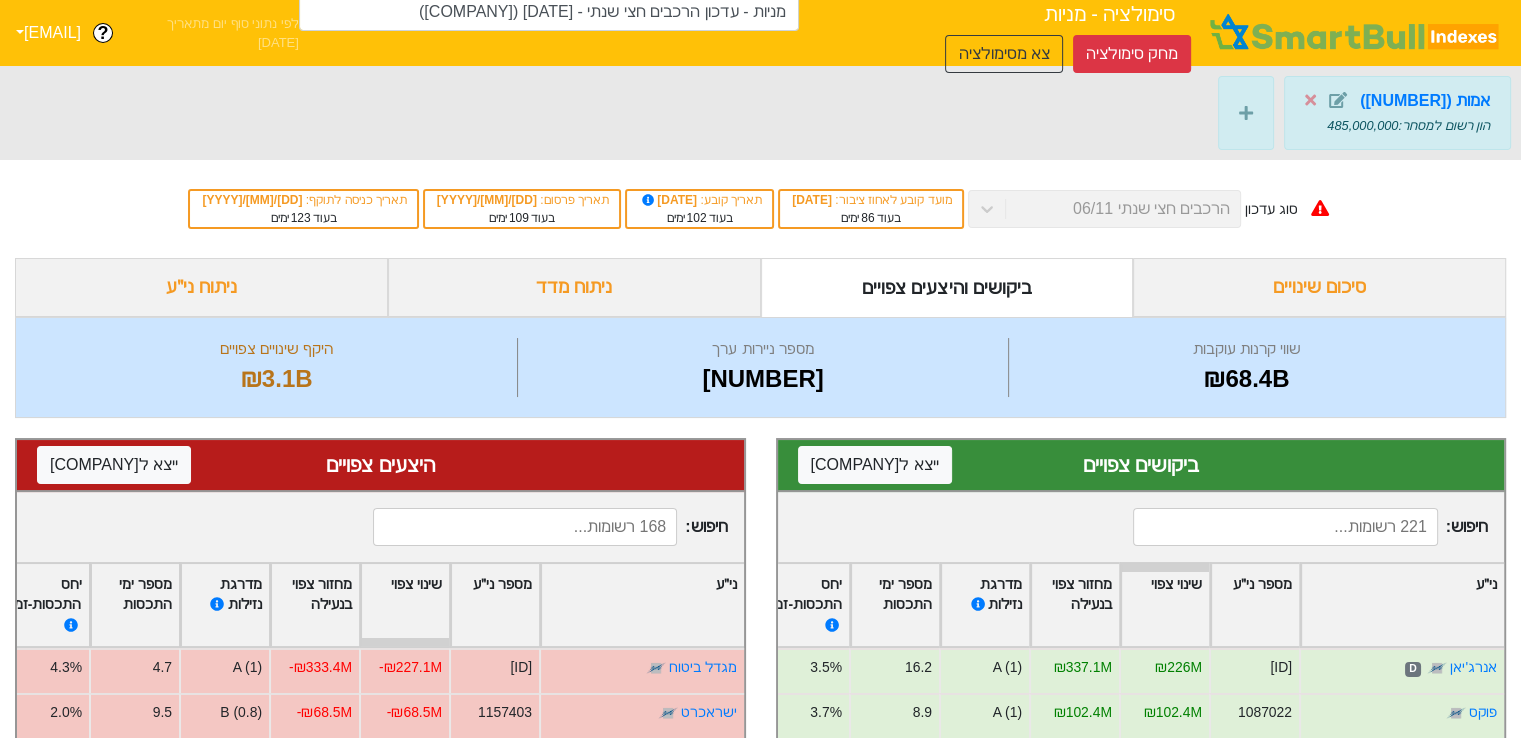 scroll, scrollTop: 200, scrollLeft: 0, axis: vertical 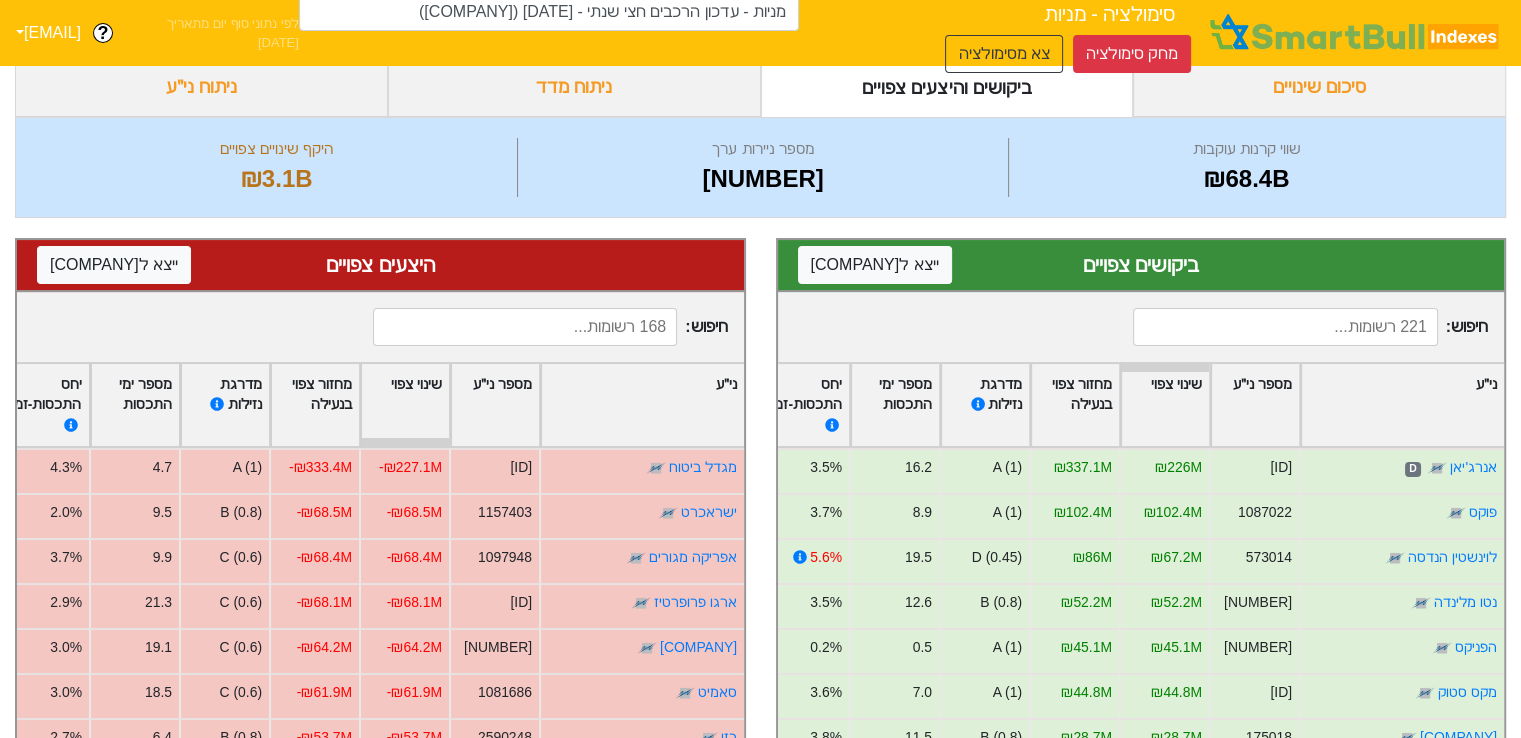 click at bounding box center (1285, 327) 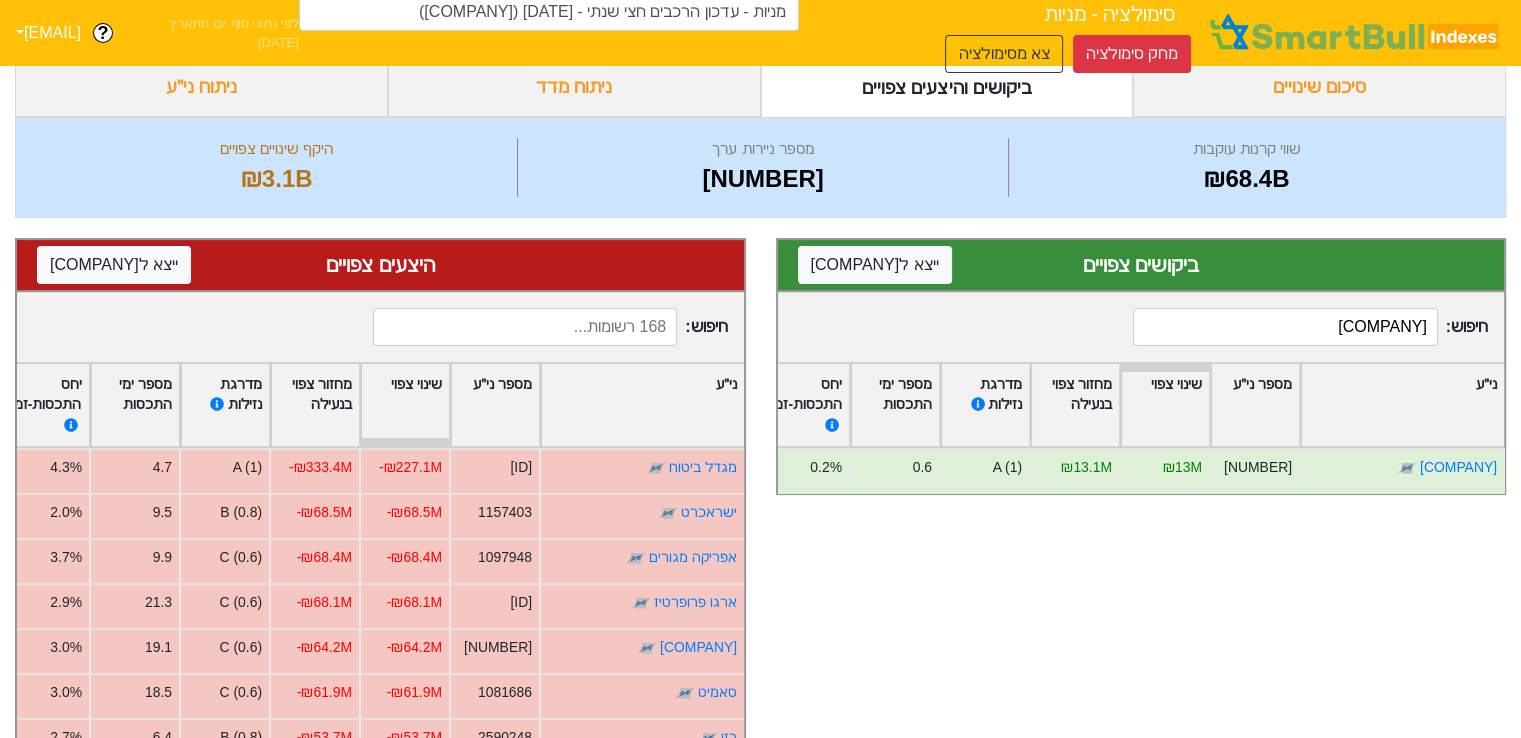 scroll, scrollTop: 0, scrollLeft: 0, axis: both 